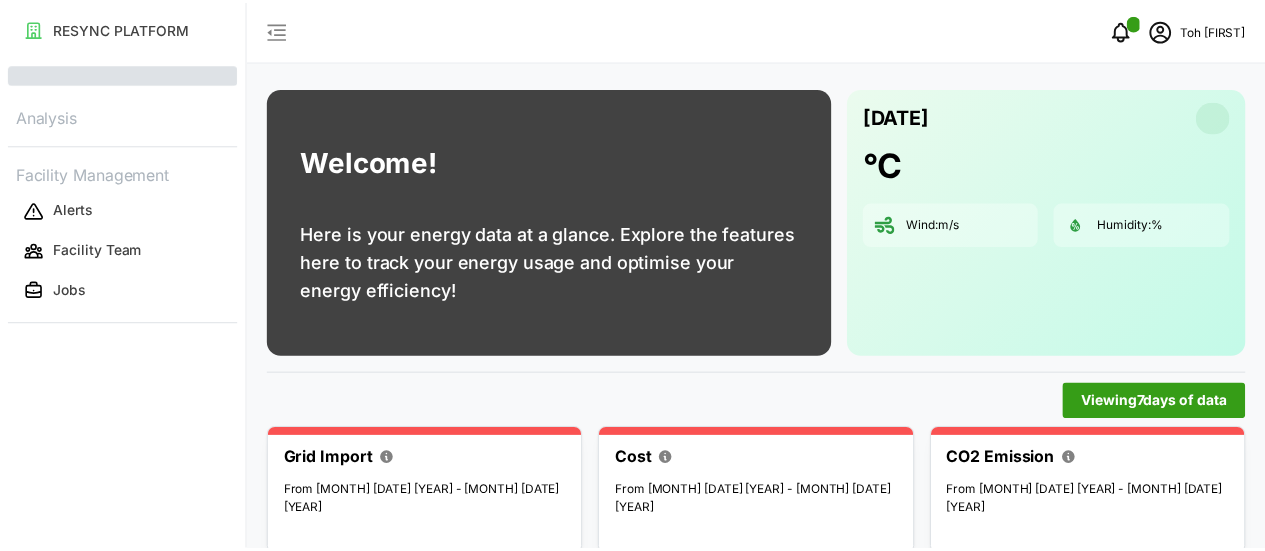 scroll, scrollTop: 0, scrollLeft: 0, axis: both 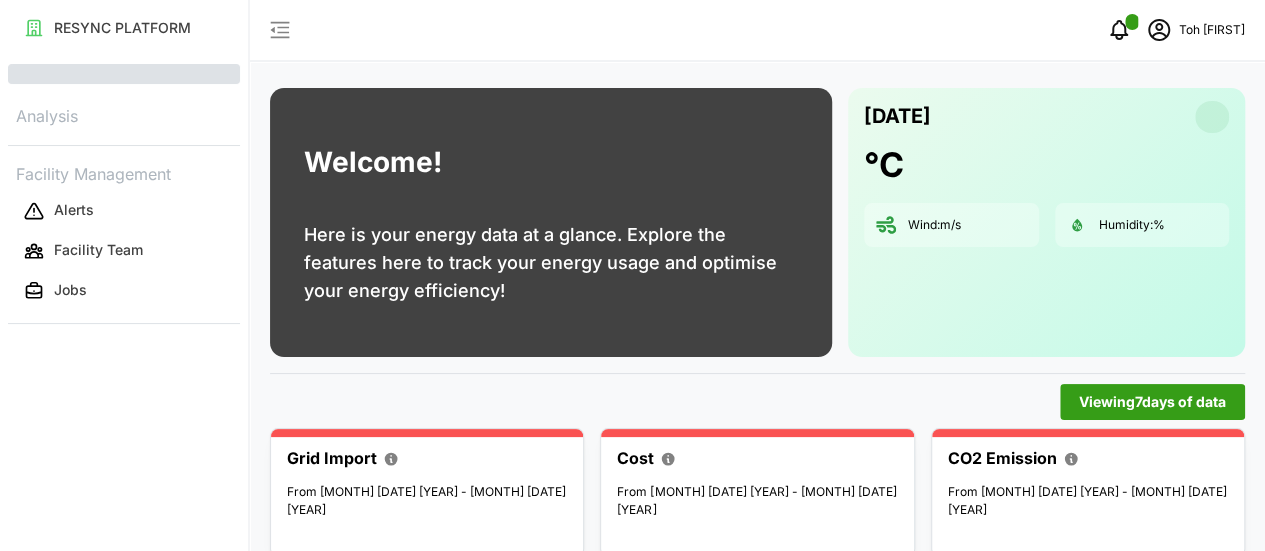 click on "Welcome! Here is your energy data at a glance. Explore the features here to track your energy usage and optimise your energy efficiency!" at bounding box center (551, 222) 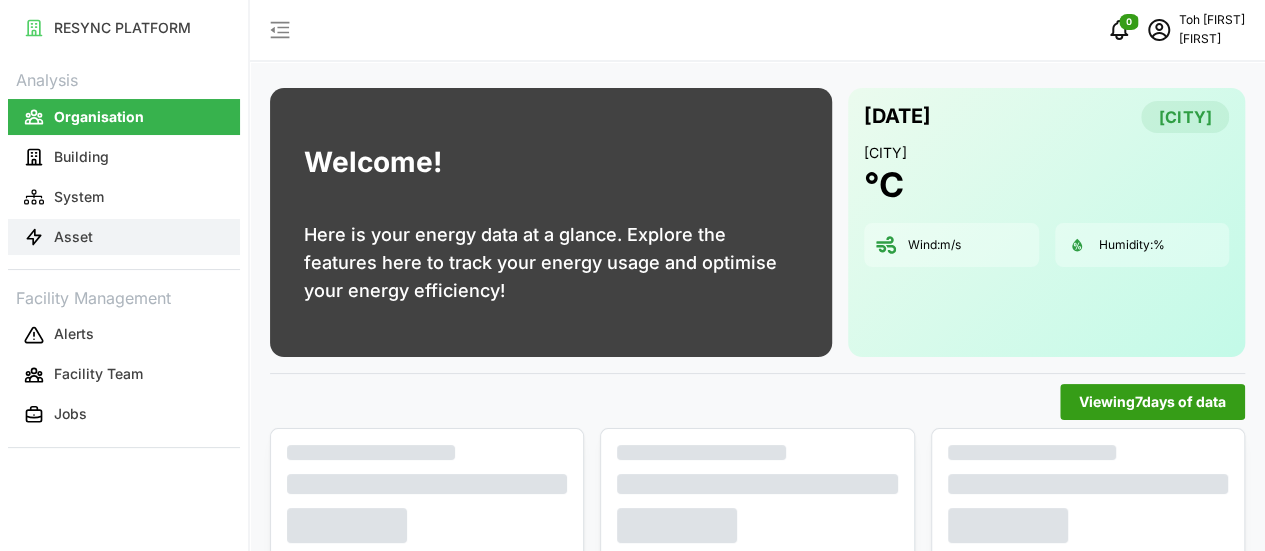 click on "Asset" at bounding box center [124, 237] 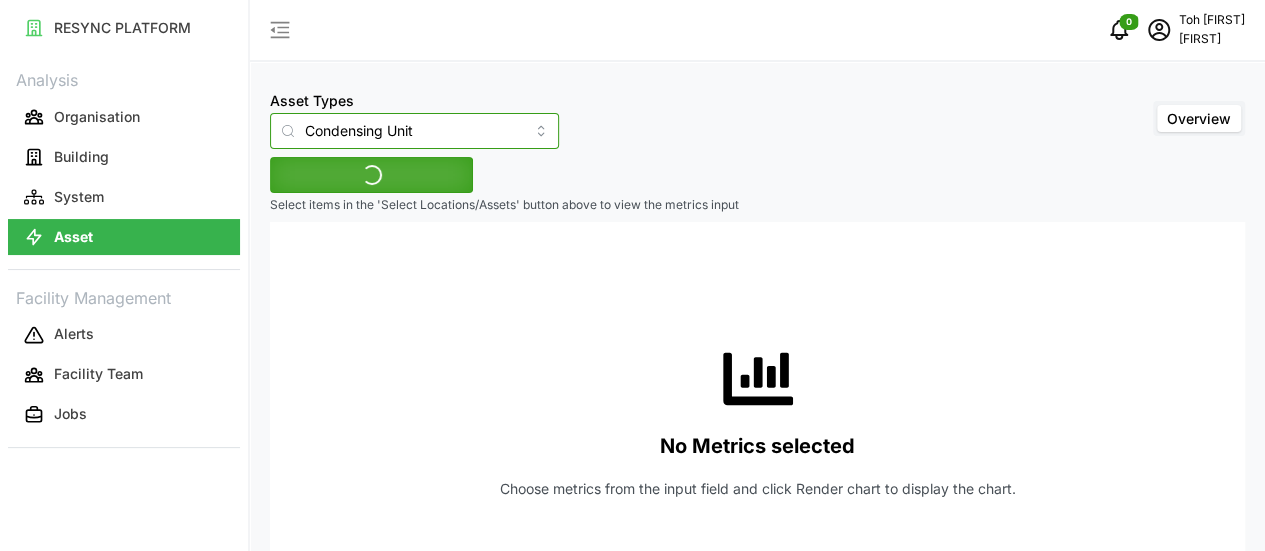 click on "Condensing Unit" at bounding box center [414, 131] 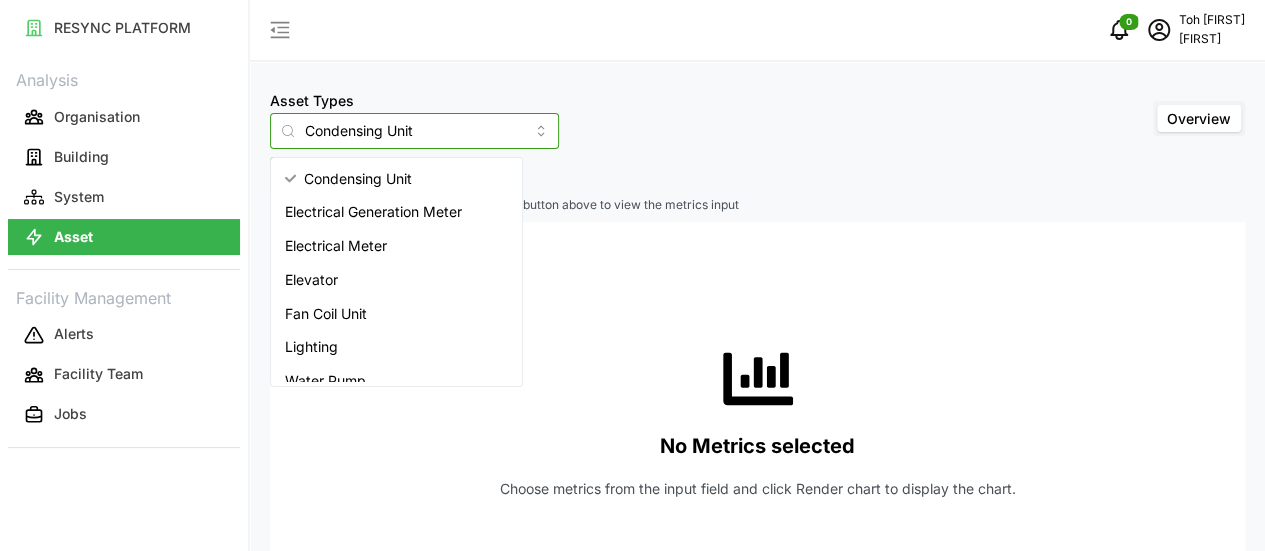 click on "Electrical Meter" at bounding box center (336, 246) 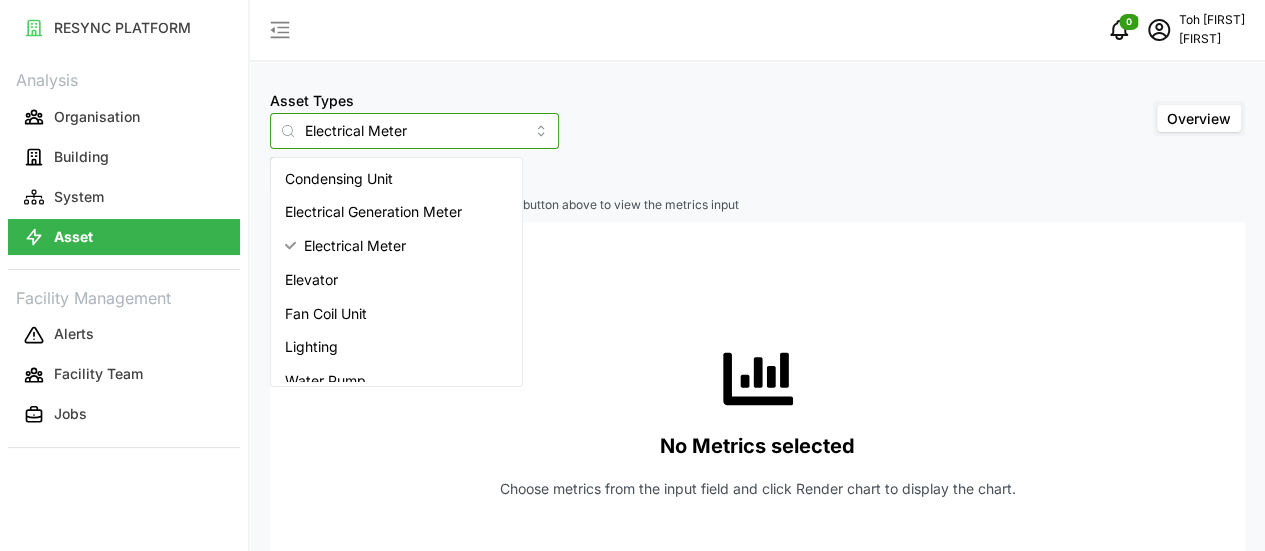 click on "Electrical Meter" at bounding box center (414, 131) 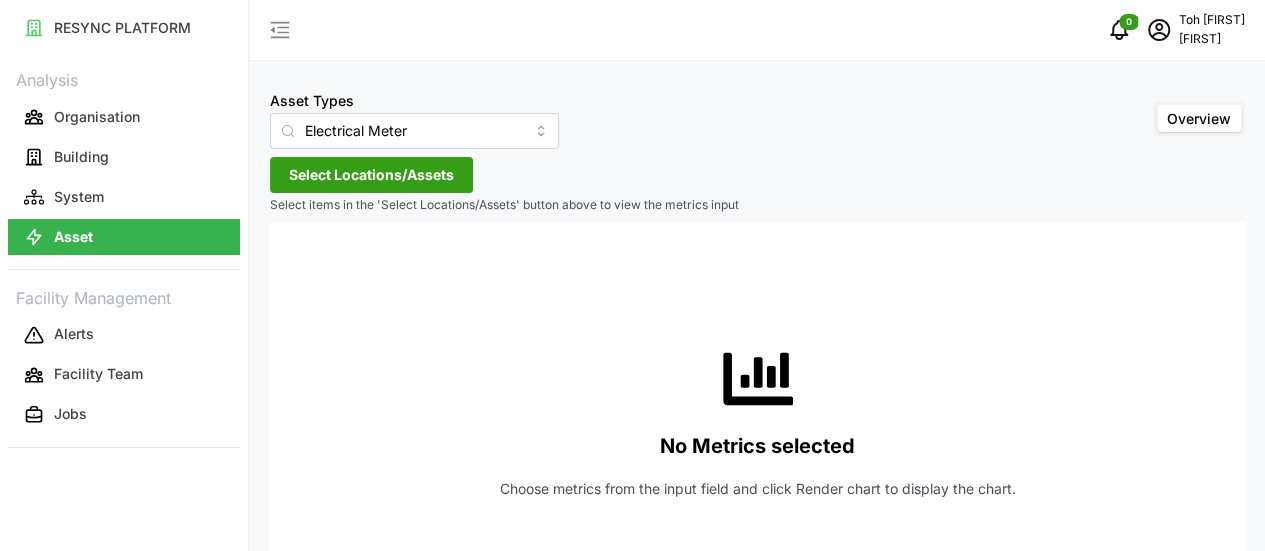 click on "Select Locations/Assets" at bounding box center [371, 175] 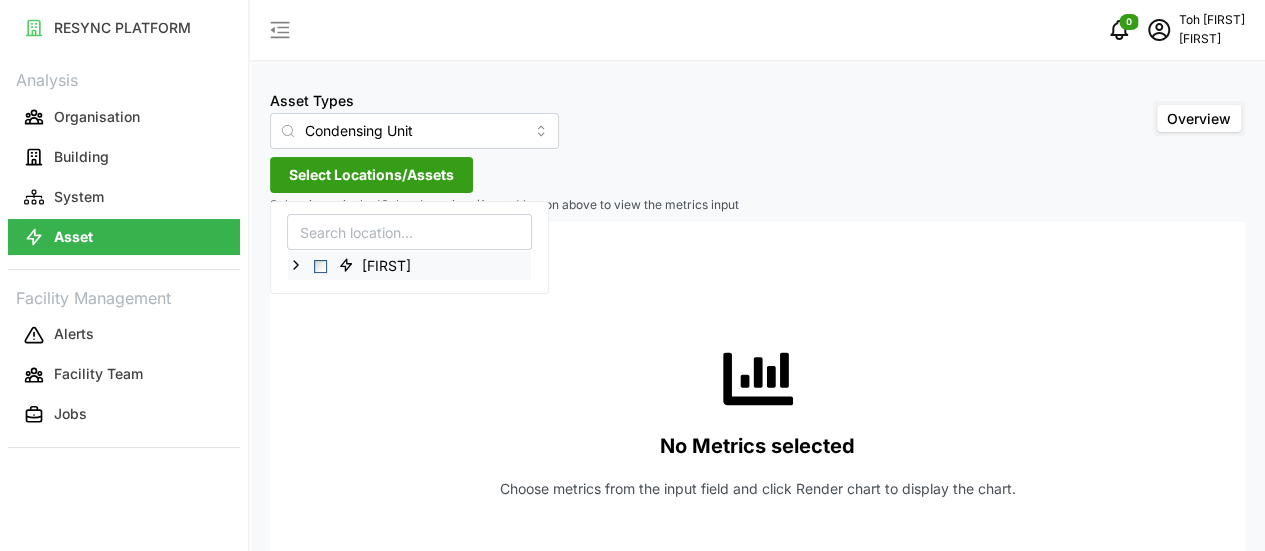 click 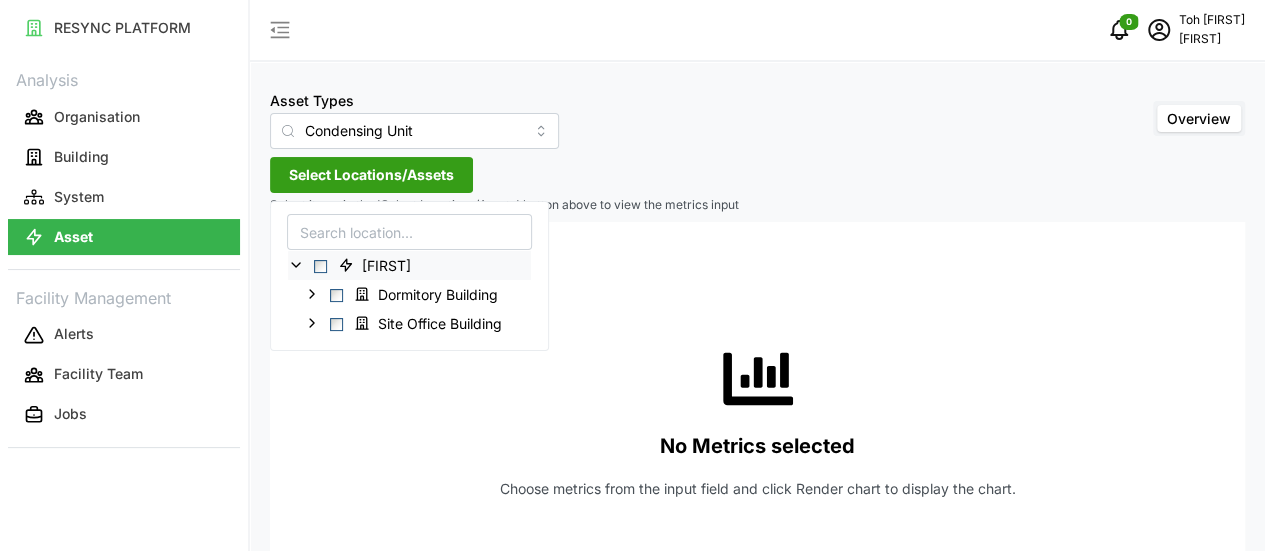 click at bounding box center [288, 131] 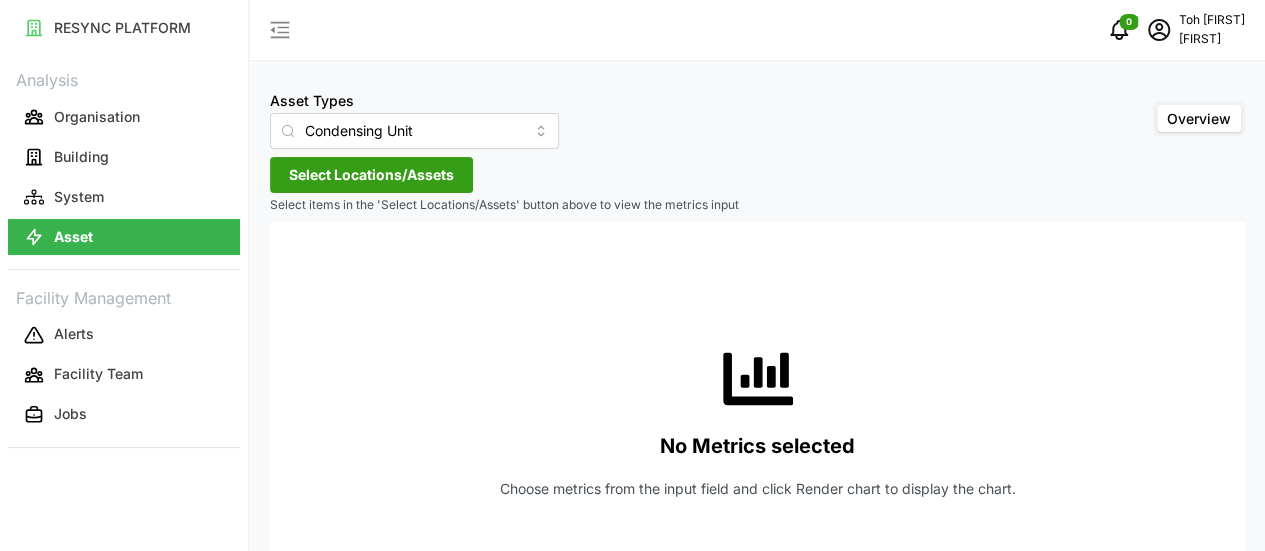 click at bounding box center [288, 131] 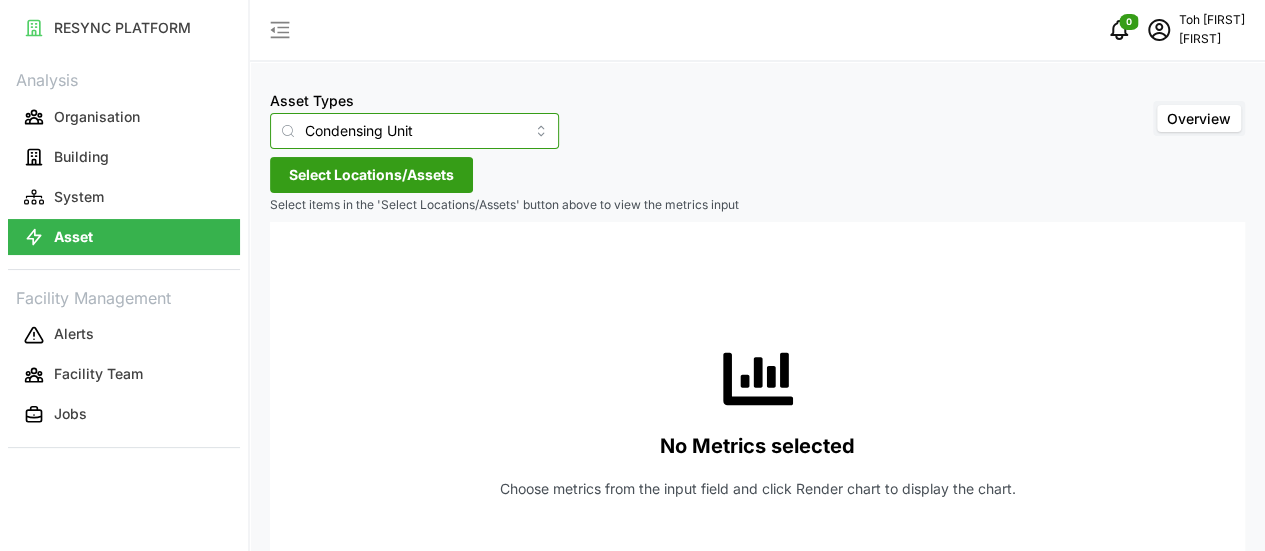 click on "Condensing Unit" at bounding box center [414, 131] 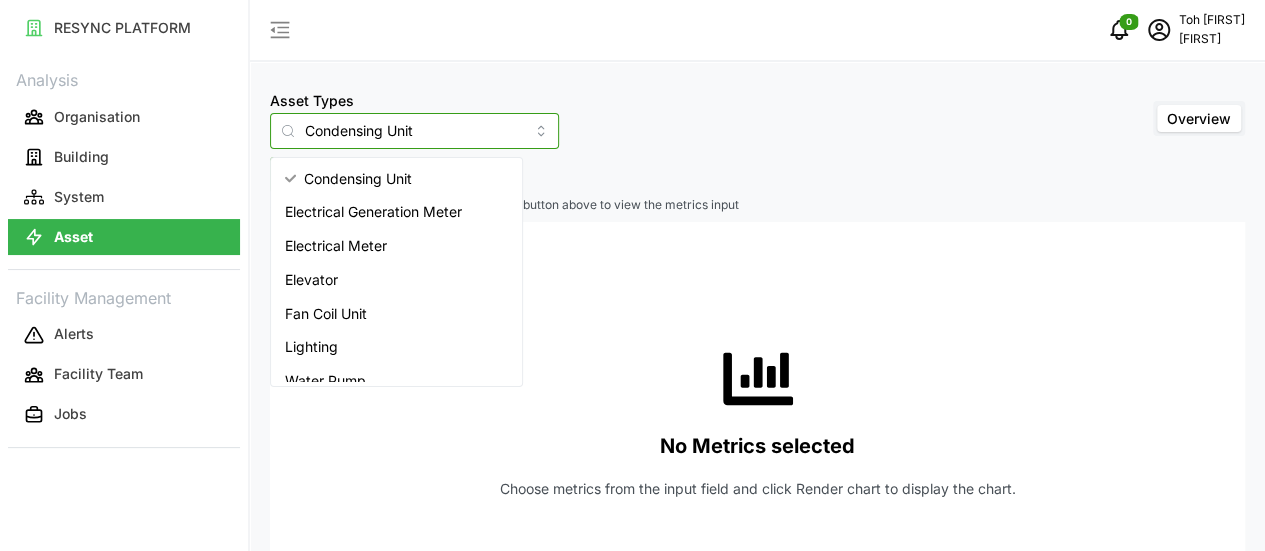 click on "Electrical Meter" at bounding box center (336, 246) 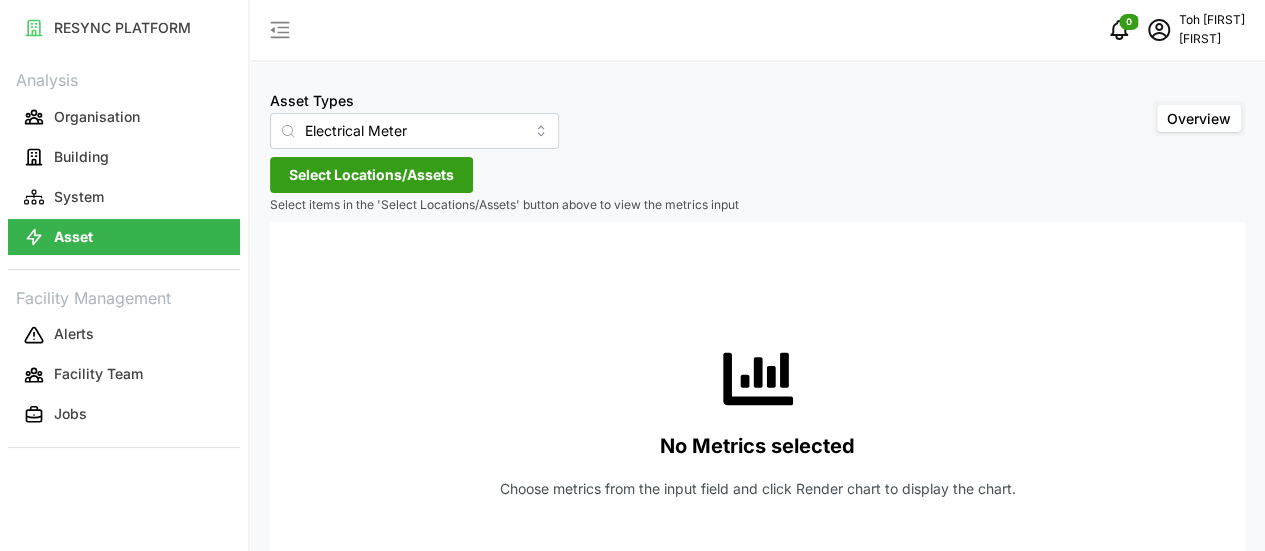 click on "Select Locations/Assets" at bounding box center [371, 175] 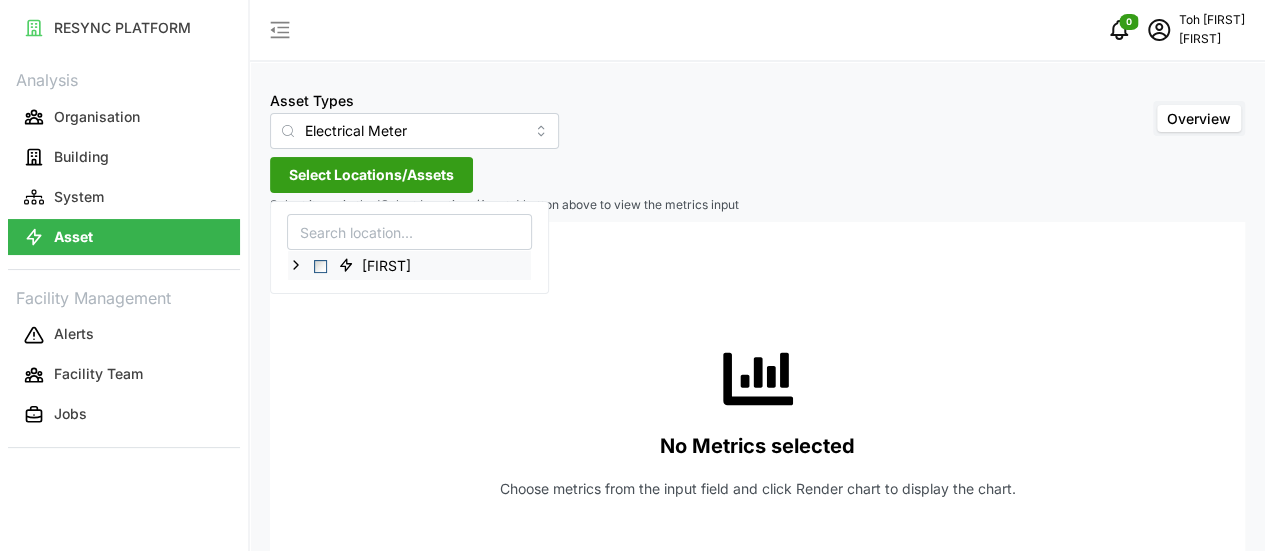 click 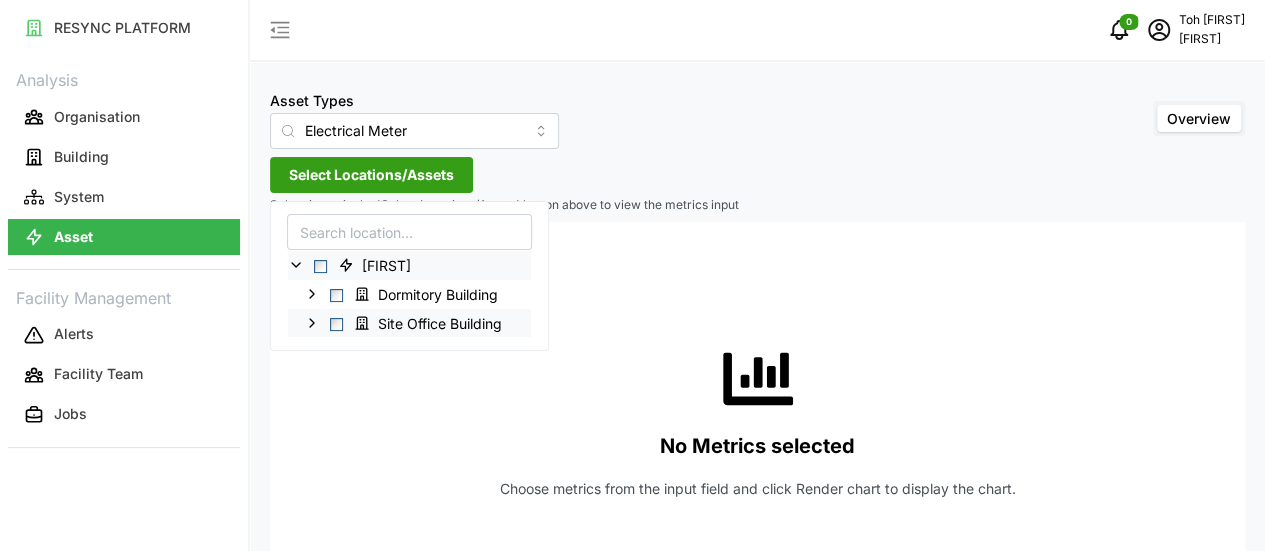 click 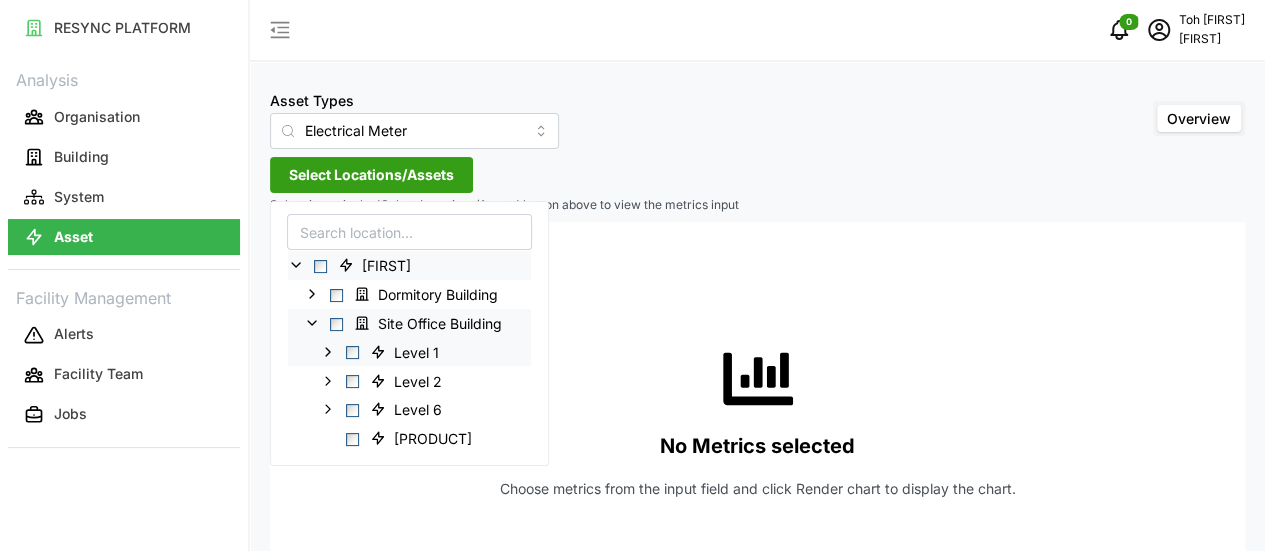 click 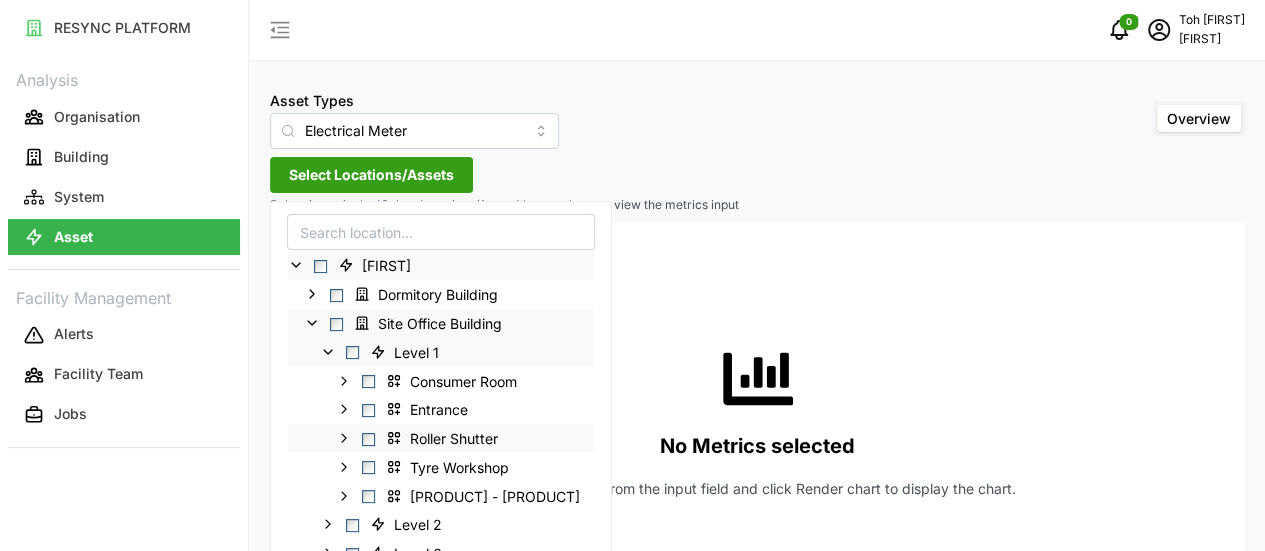 scroll, scrollTop: 22, scrollLeft: 0, axis: vertical 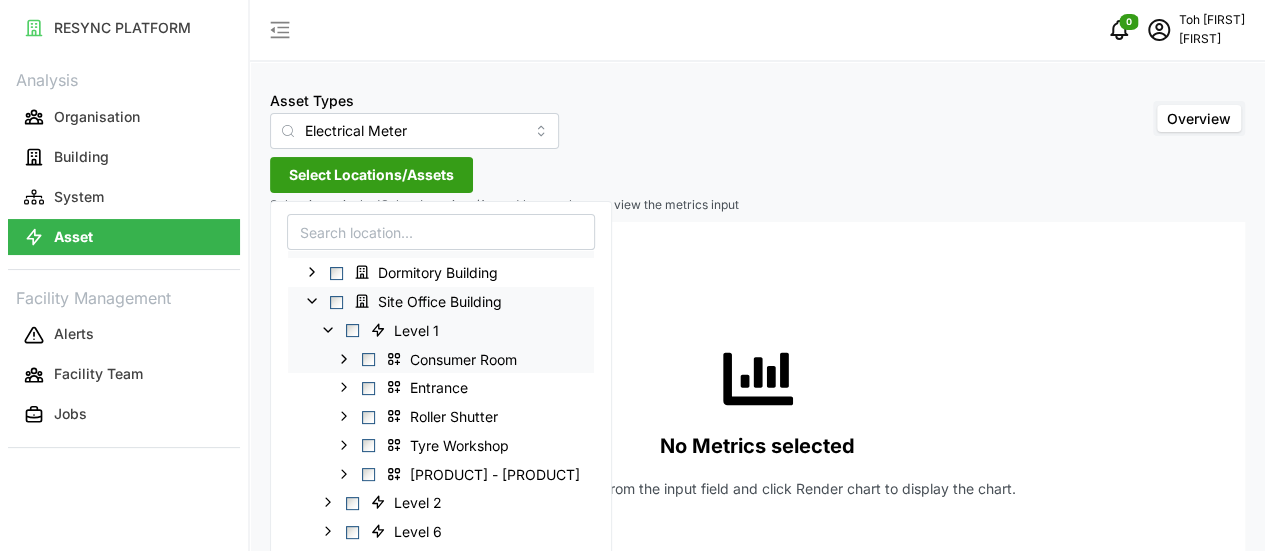 click 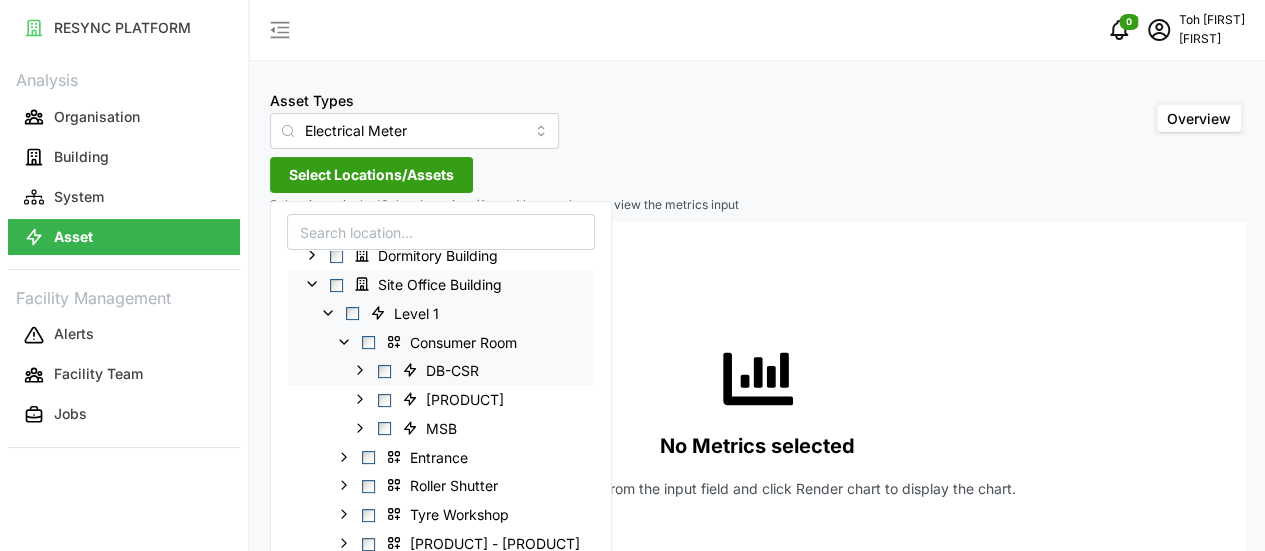 scroll, scrollTop: 53, scrollLeft: 0, axis: vertical 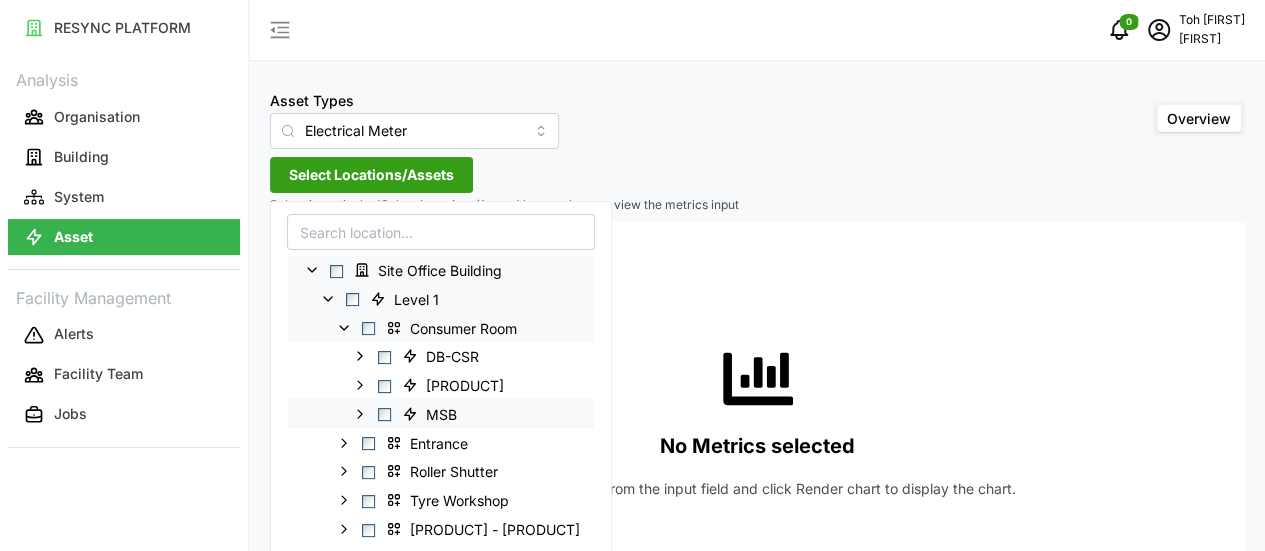 click 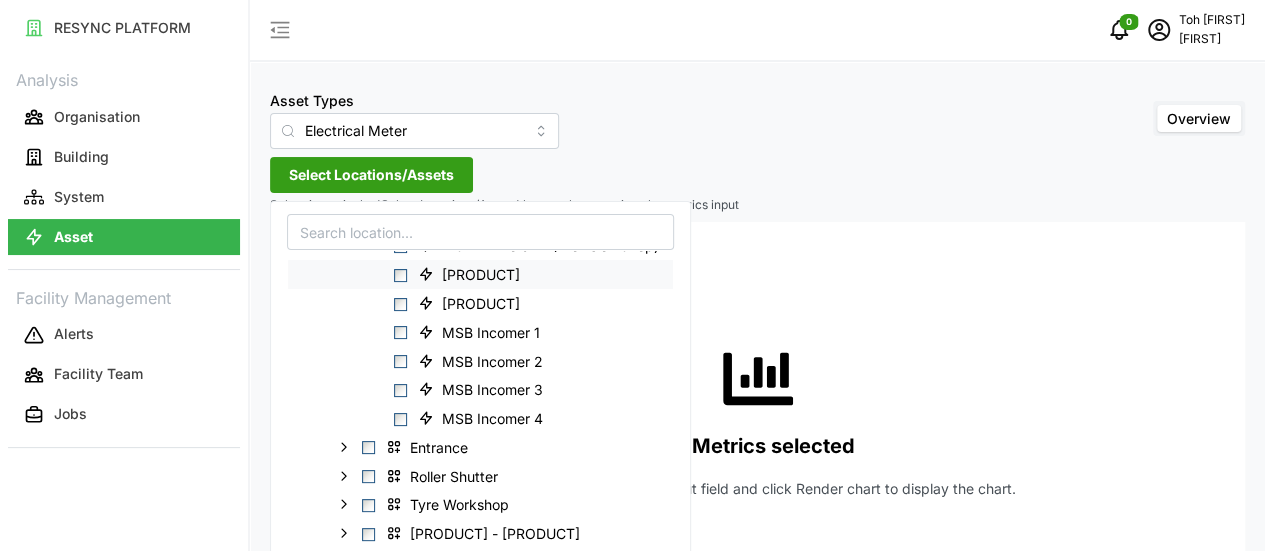 scroll, scrollTop: 284, scrollLeft: 0, axis: vertical 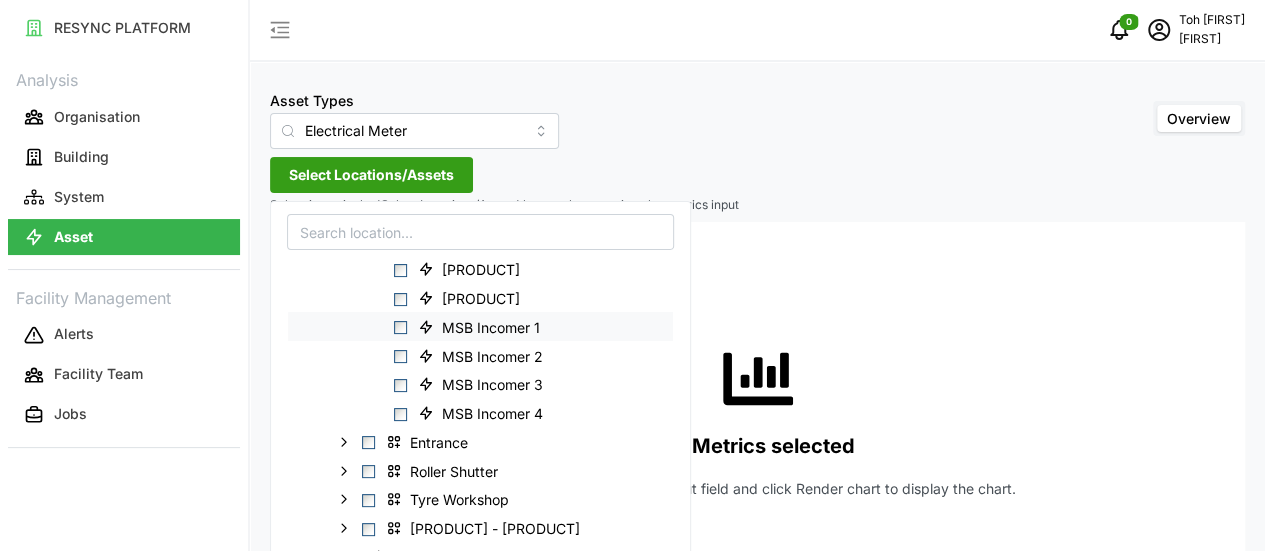 click at bounding box center [400, 327] 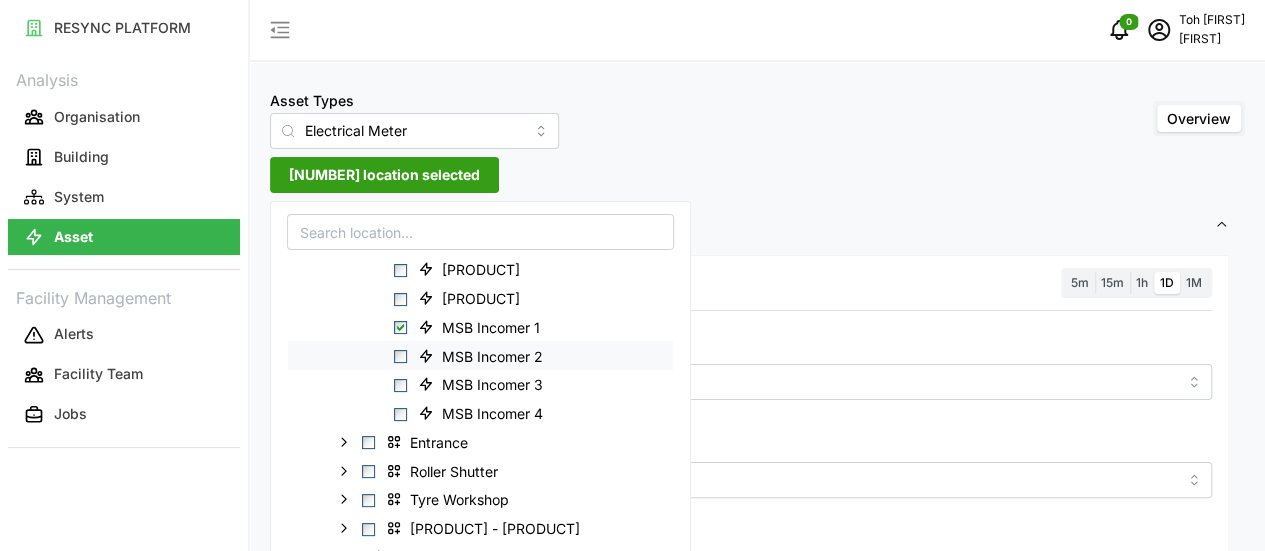 click at bounding box center (400, 356) 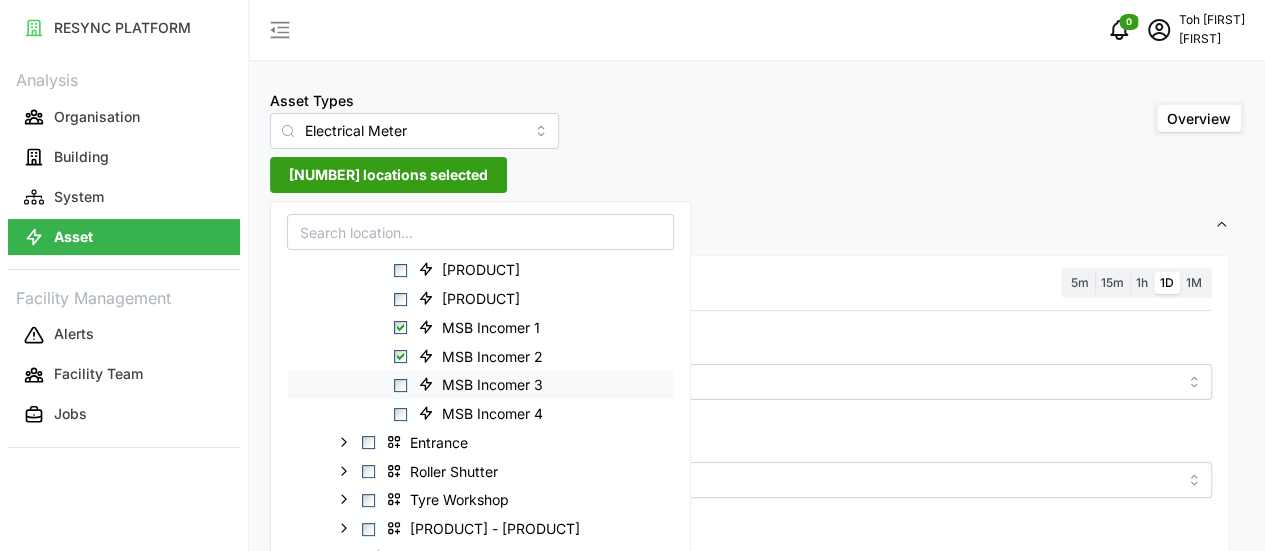 click at bounding box center [400, 385] 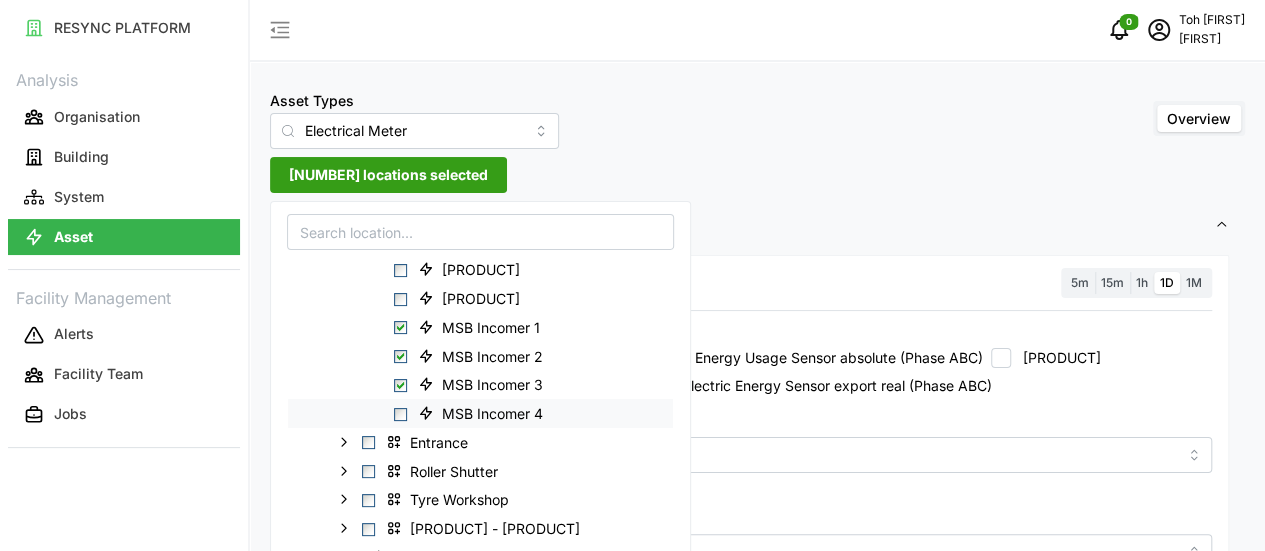 click at bounding box center (400, 413) 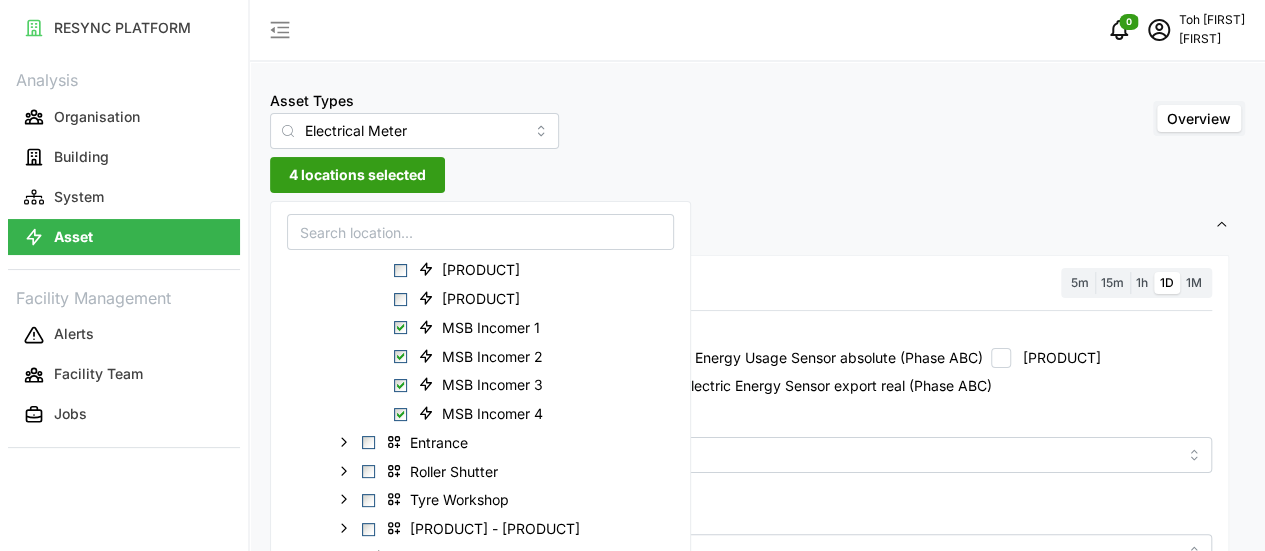 scroll, scrollTop: 0, scrollLeft: 0, axis: both 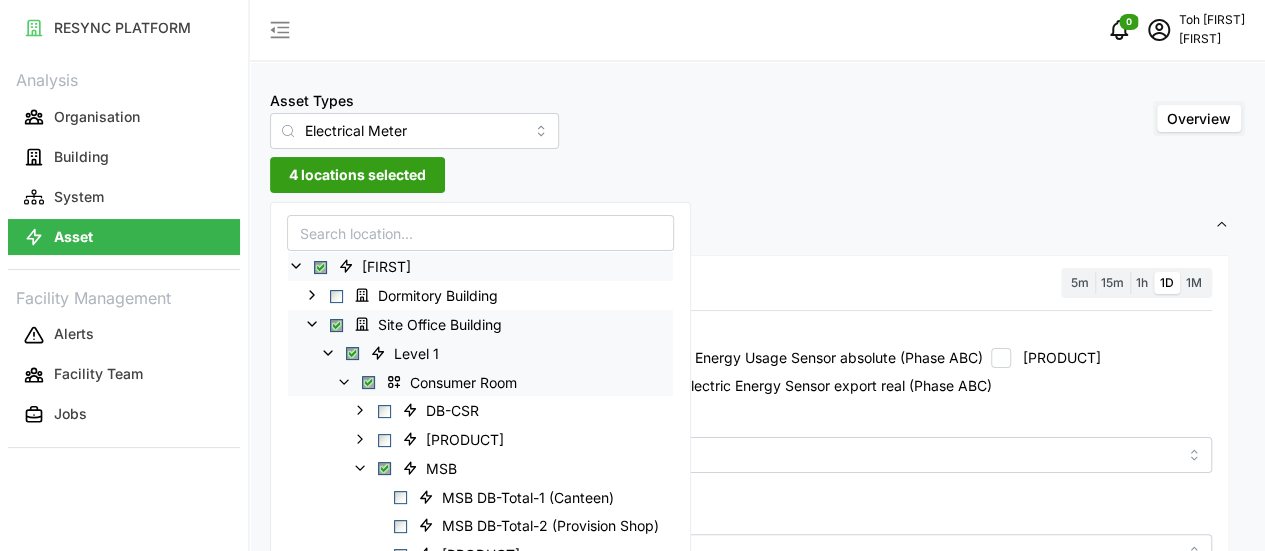 click on "4 locations selected" at bounding box center [357, 175] 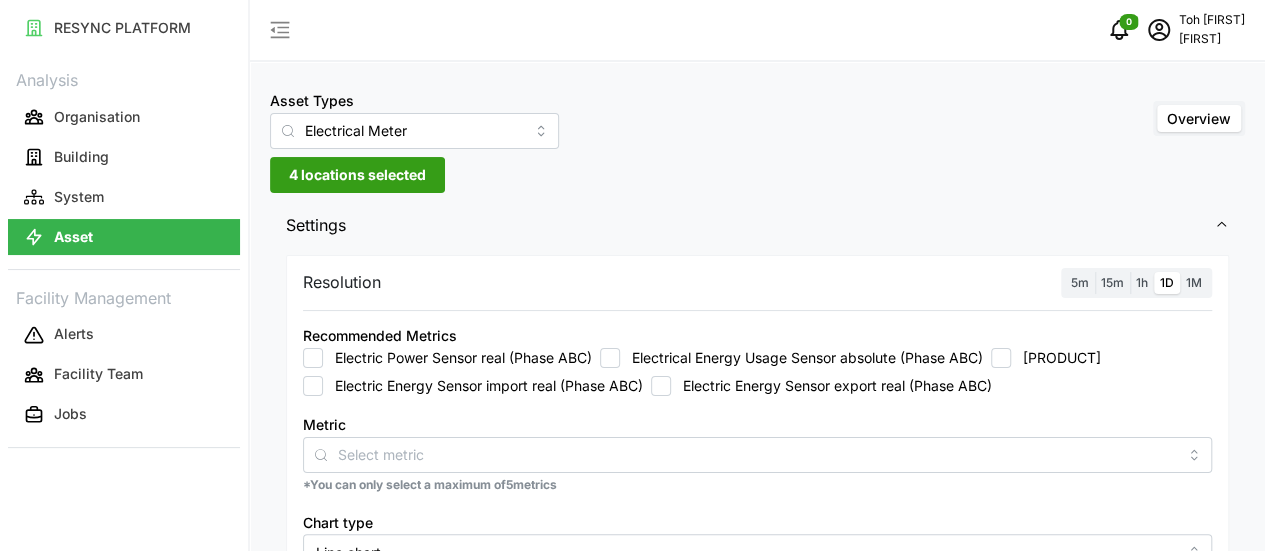 scroll, scrollTop: 100, scrollLeft: 0, axis: vertical 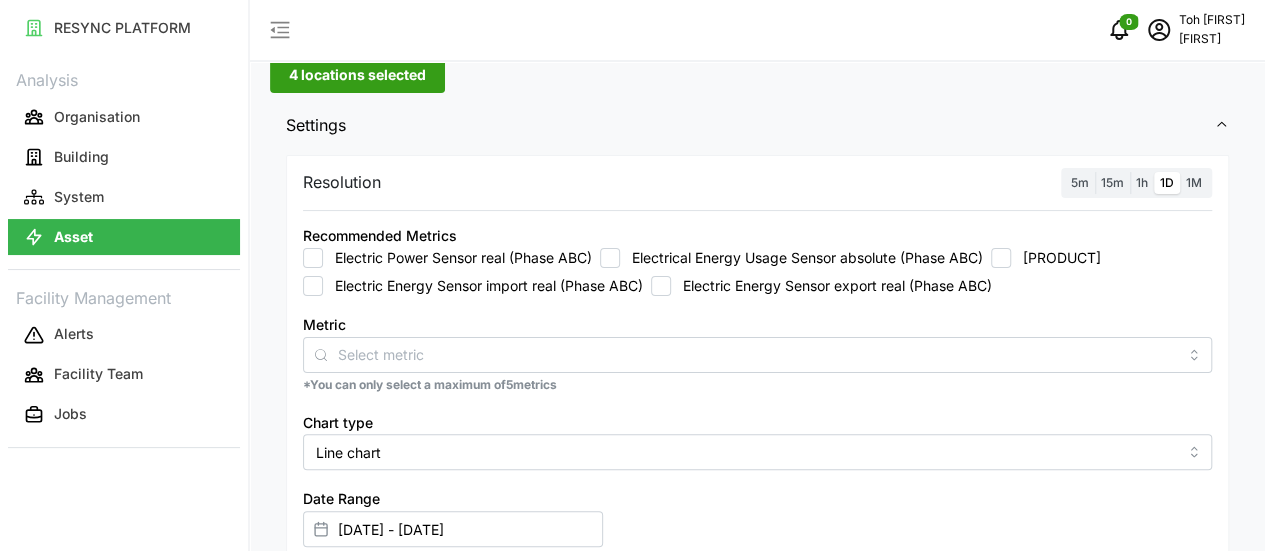 click on "Electric Energy Sensor import real (Phase ABC)" at bounding box center [313, 286] 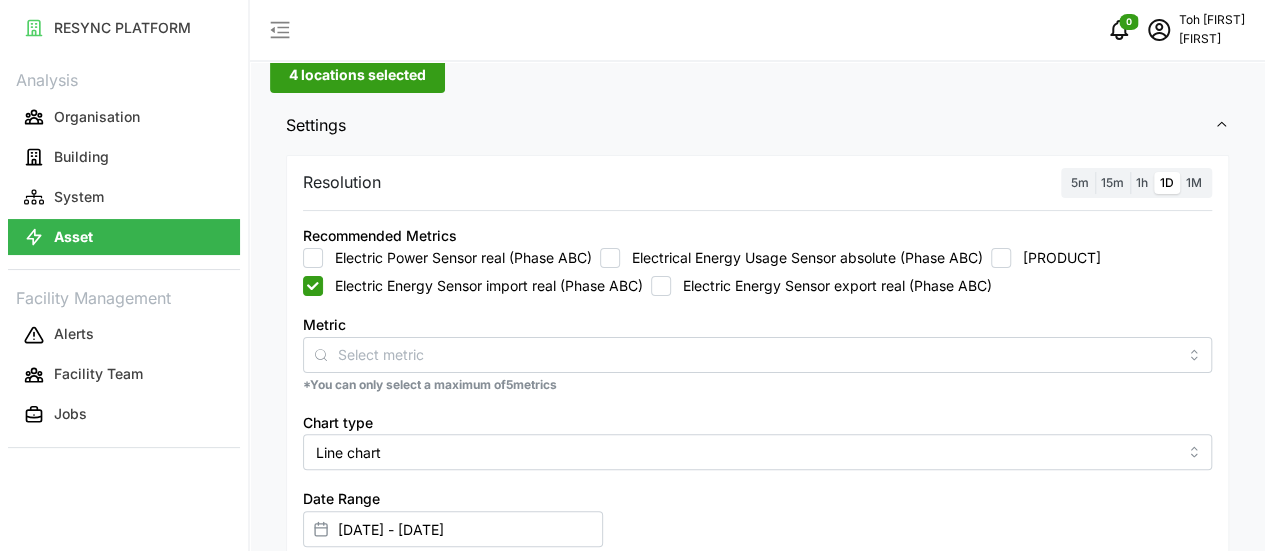 checkbox on "true" 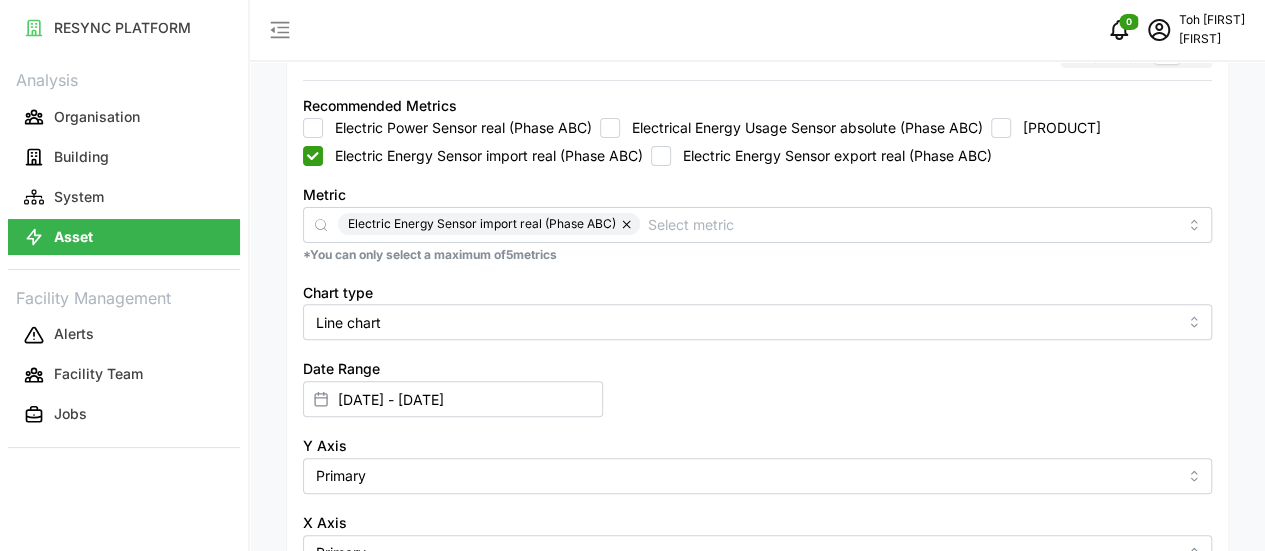 scroll, scrollTop: 200, scrollLeft: 0, axis: vertical 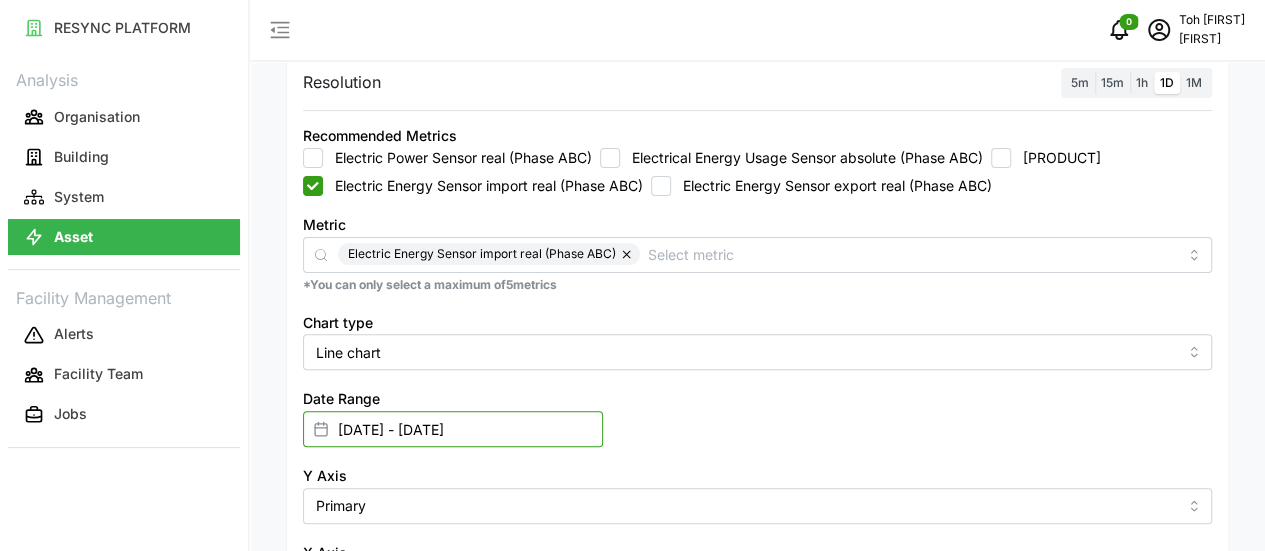 click on "[DATE] - [DATE]" at bounding box center [453, 429] 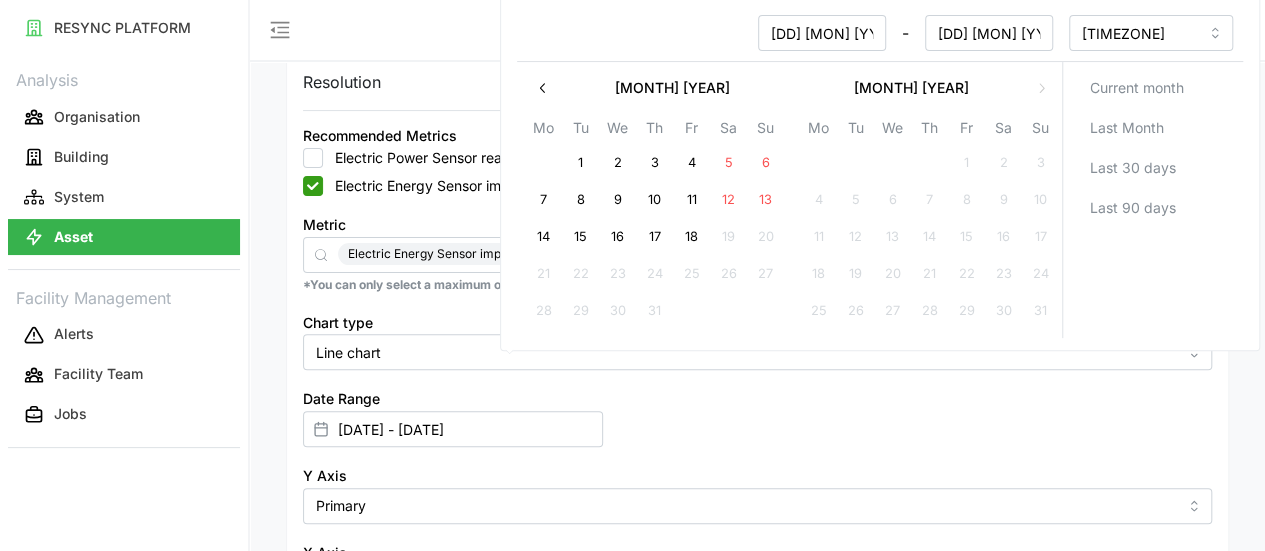 click 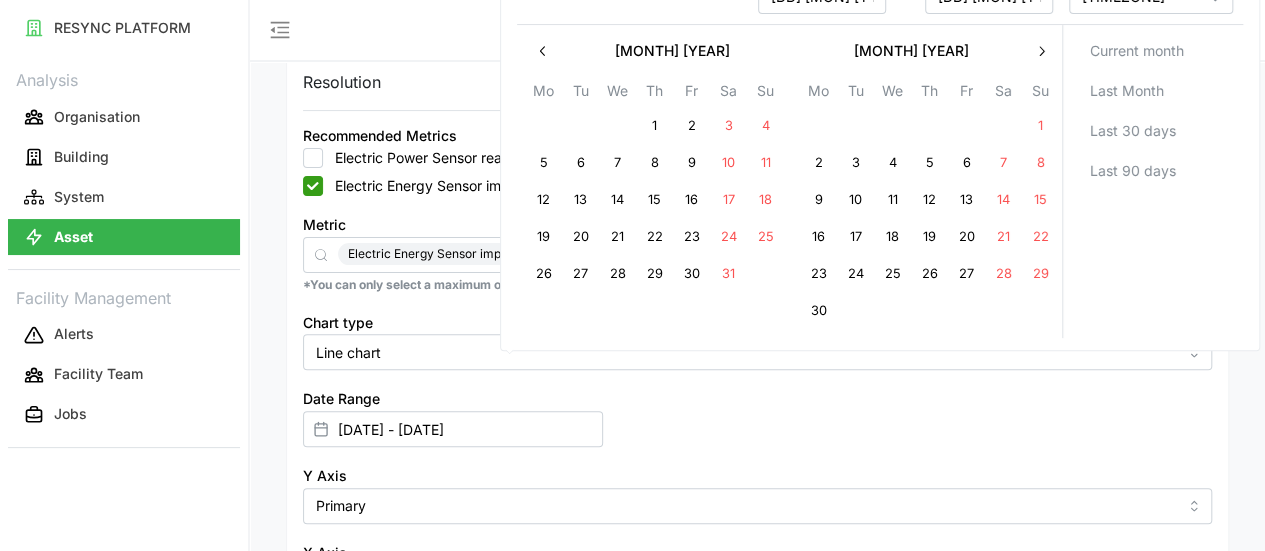 click on "Mo" at bounding box center (543, 93) 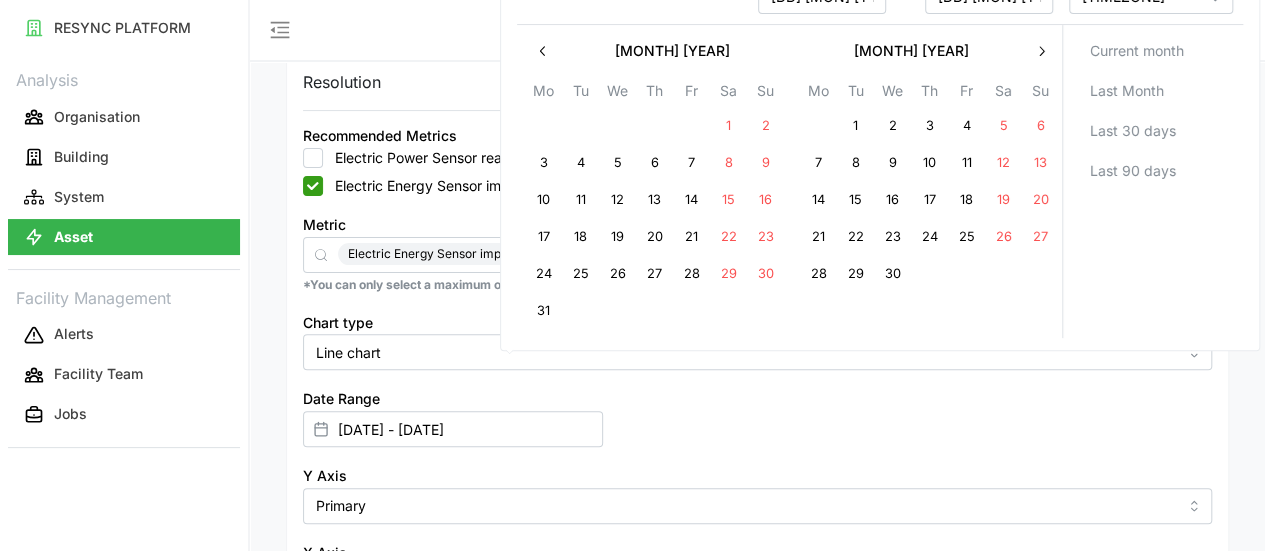 click 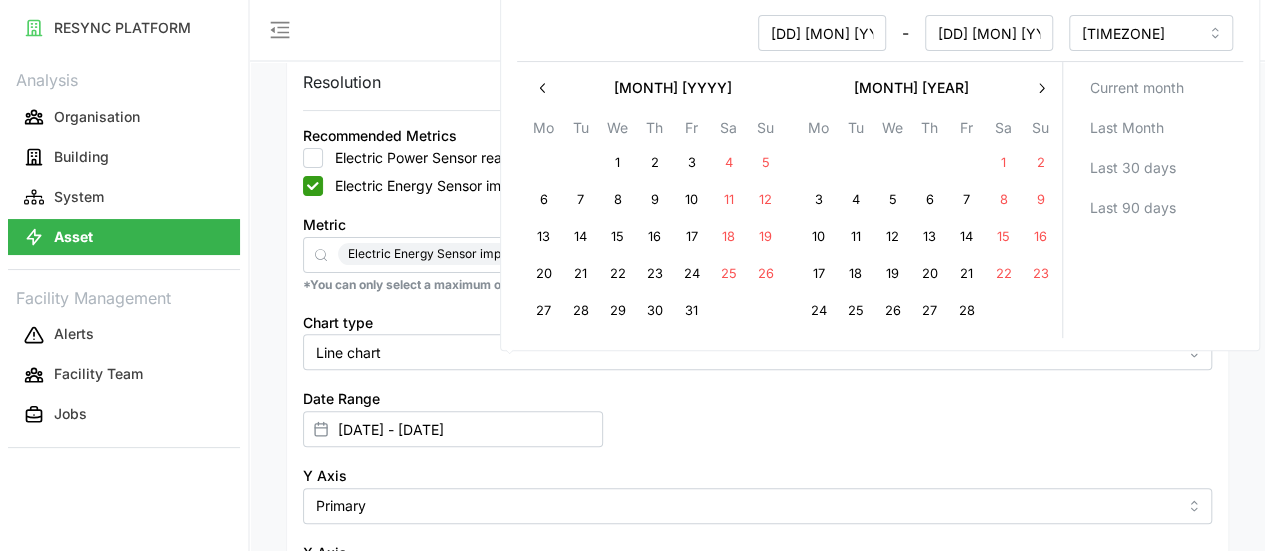 click 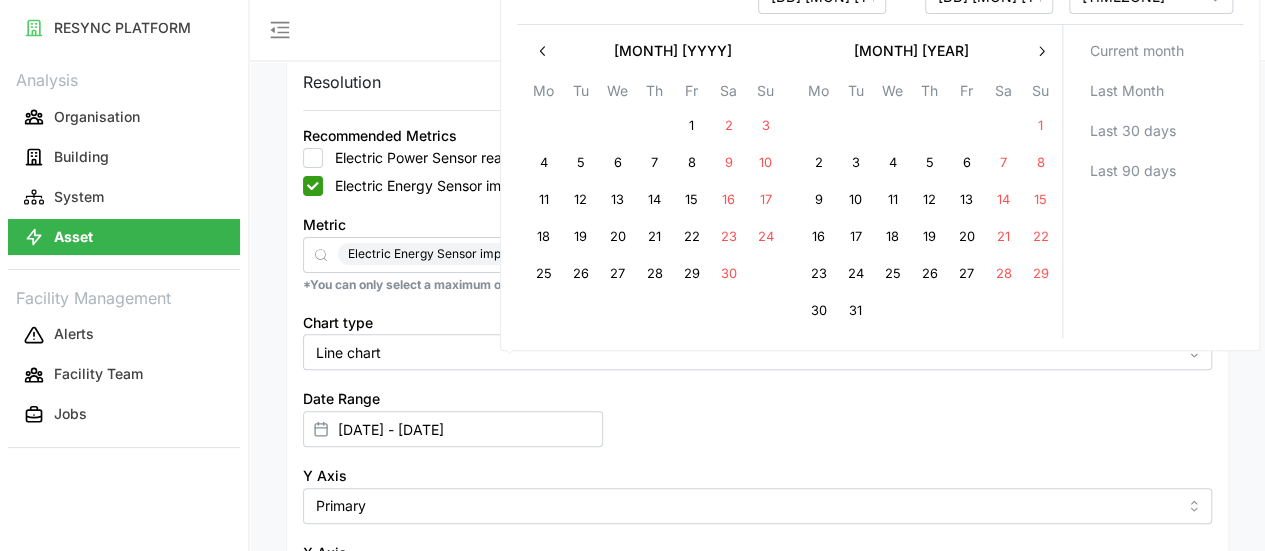 click on "14" at bounding box center [654, 201] 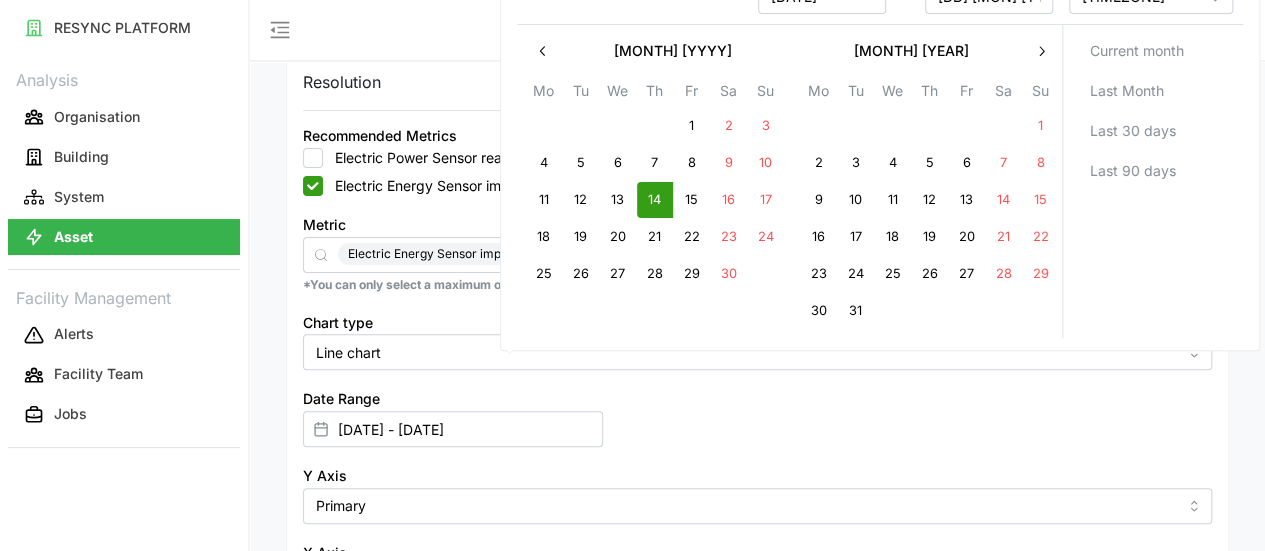 click on "14" at bounding box center [654, 201] 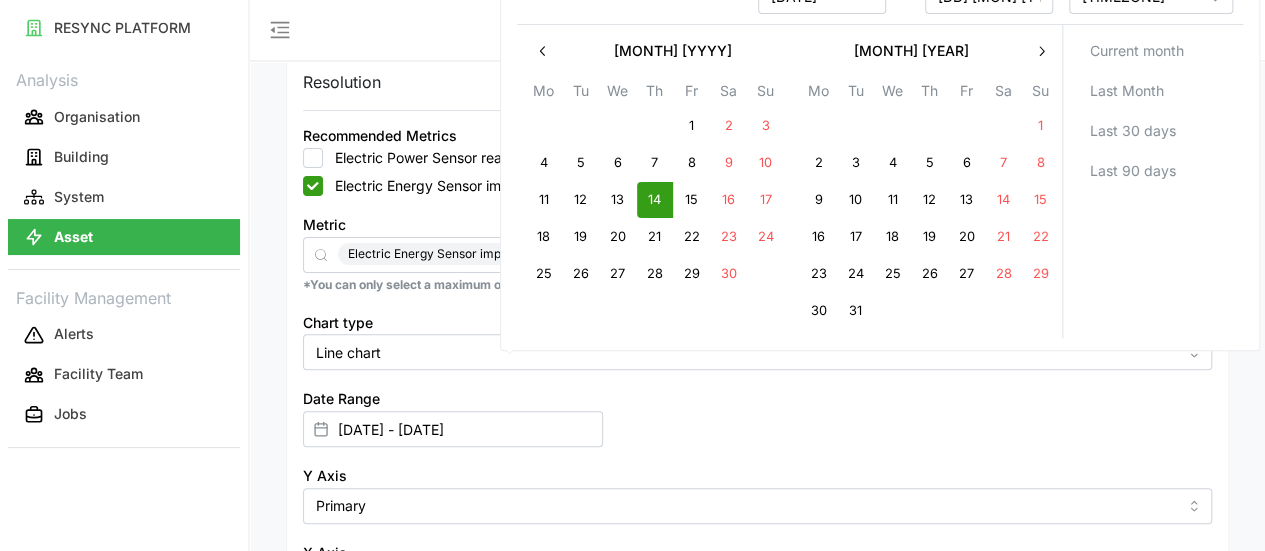 type on "[DATE] - [DATE]" 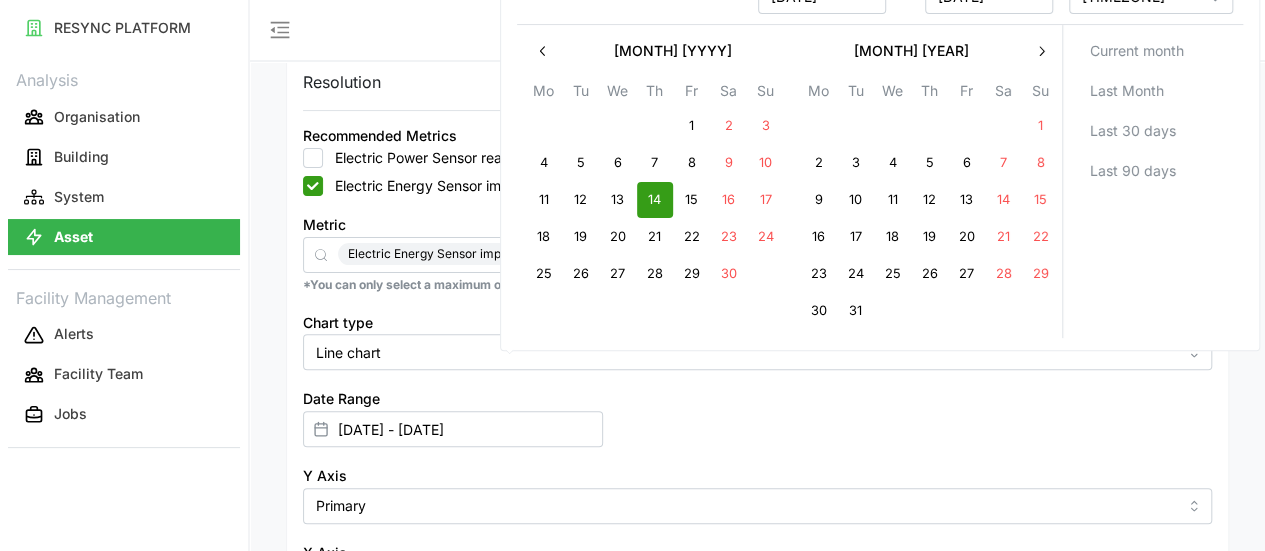 click on "15" at bounding box center [691, 201] 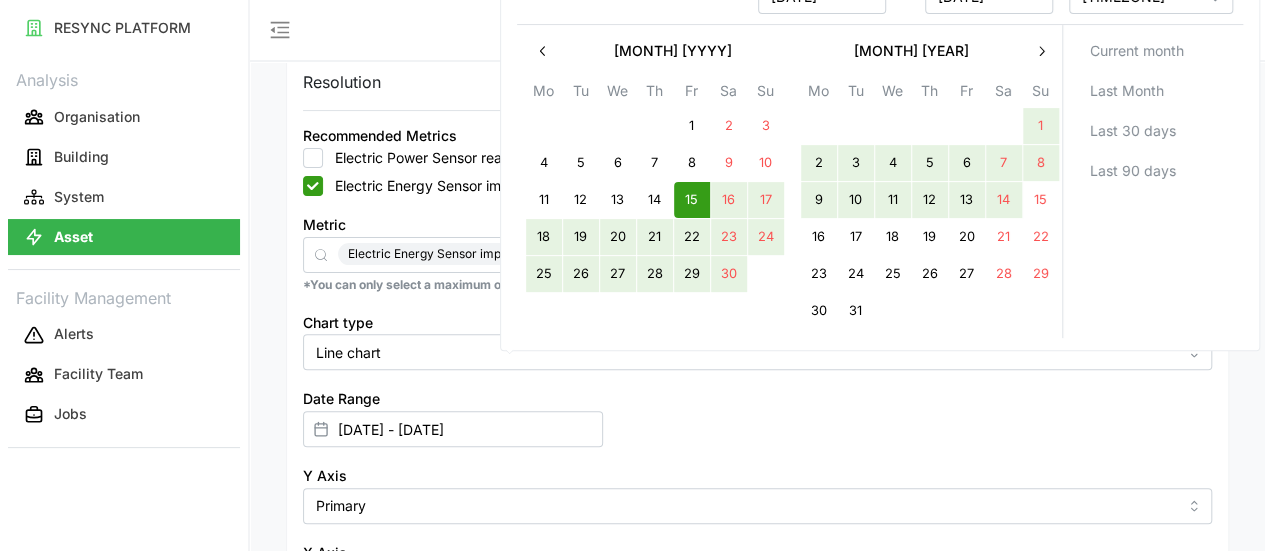 click on "14" at bounding box center [1003, 201] 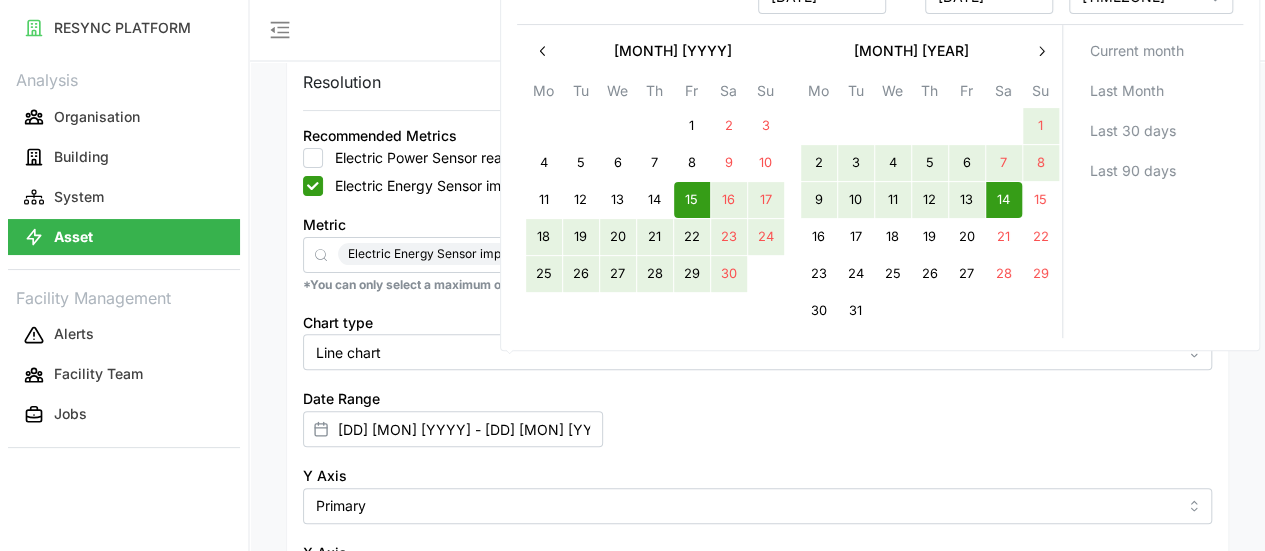 click on "Render chart" at bounding box center [366, 665] 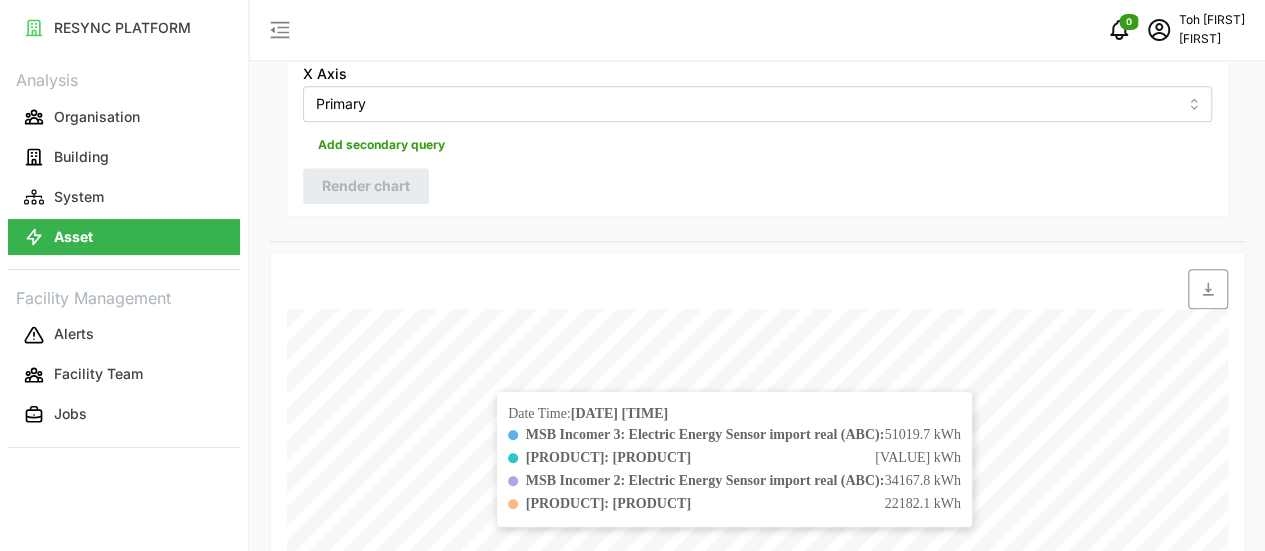 scroll, scrollTop: 697, scrollLeft: 0, axis: vertical 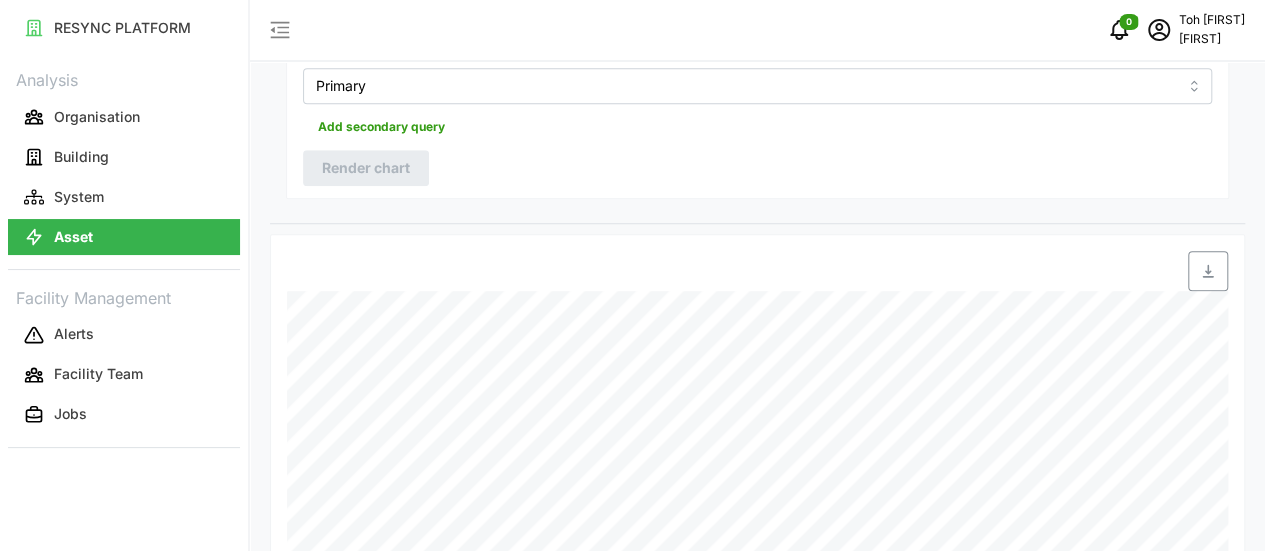 click at bounding box center (1208, 271) 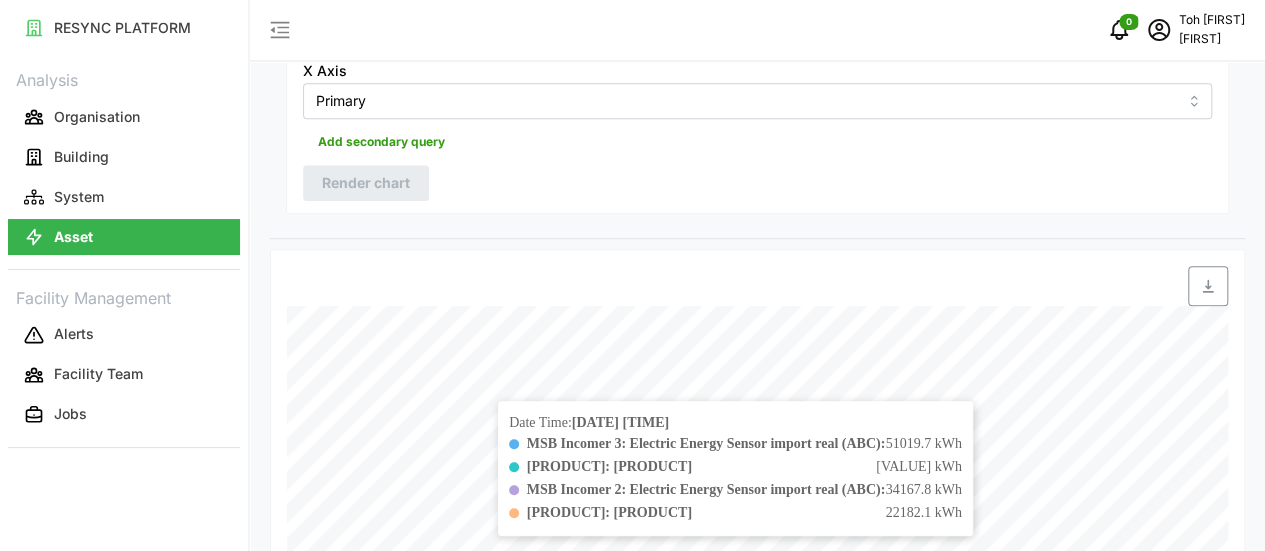 scroll, scrollTop: 197, scrollLeft: 0, axis: vertical 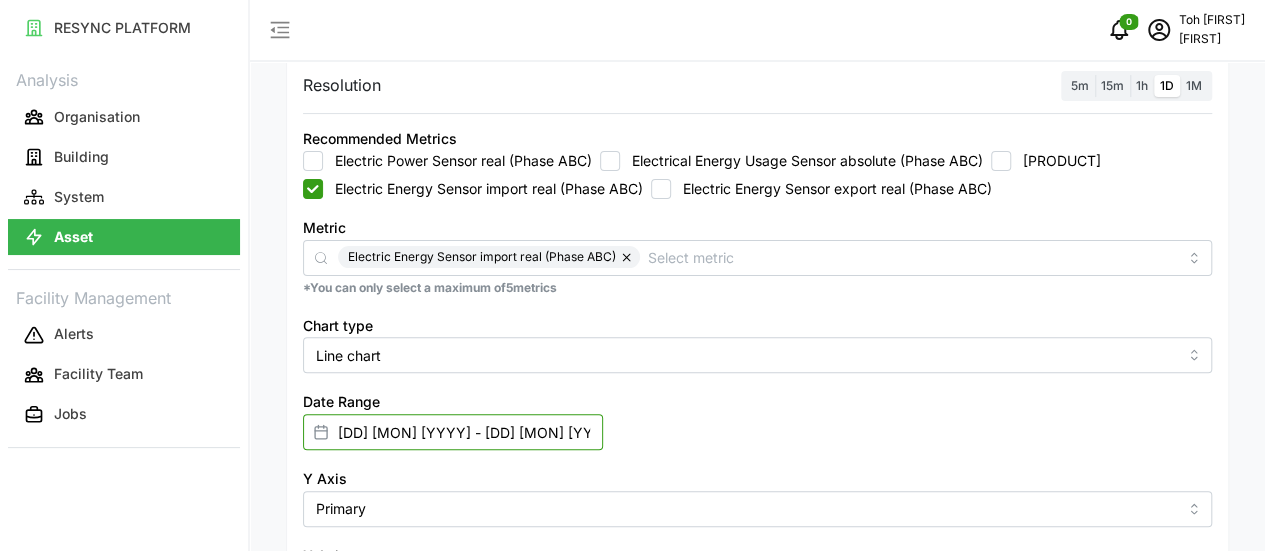click on "[DD] [MON] [YYYY] - [DD] [MON] [YYYY]" at bounding box center (453, 432) 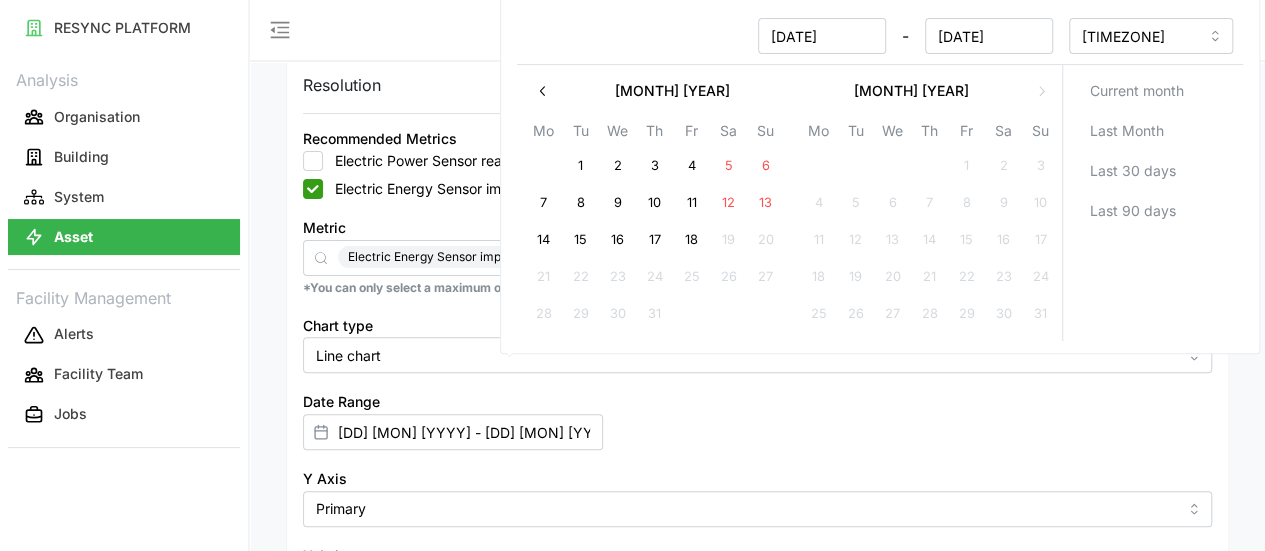 click 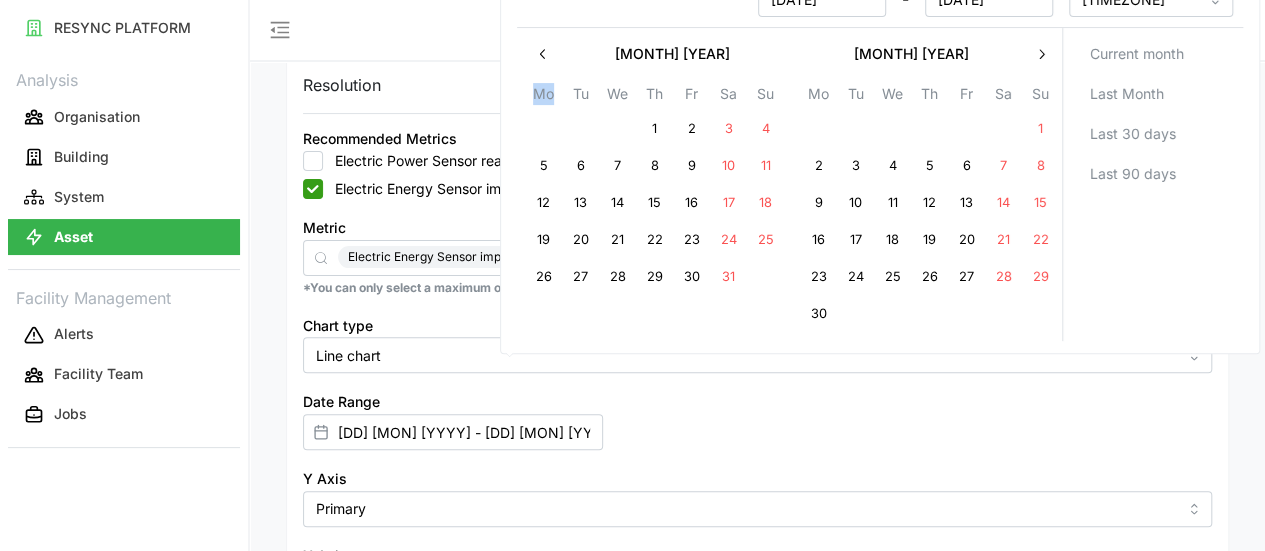 click on "Mo" at bounding box center [543, 96] 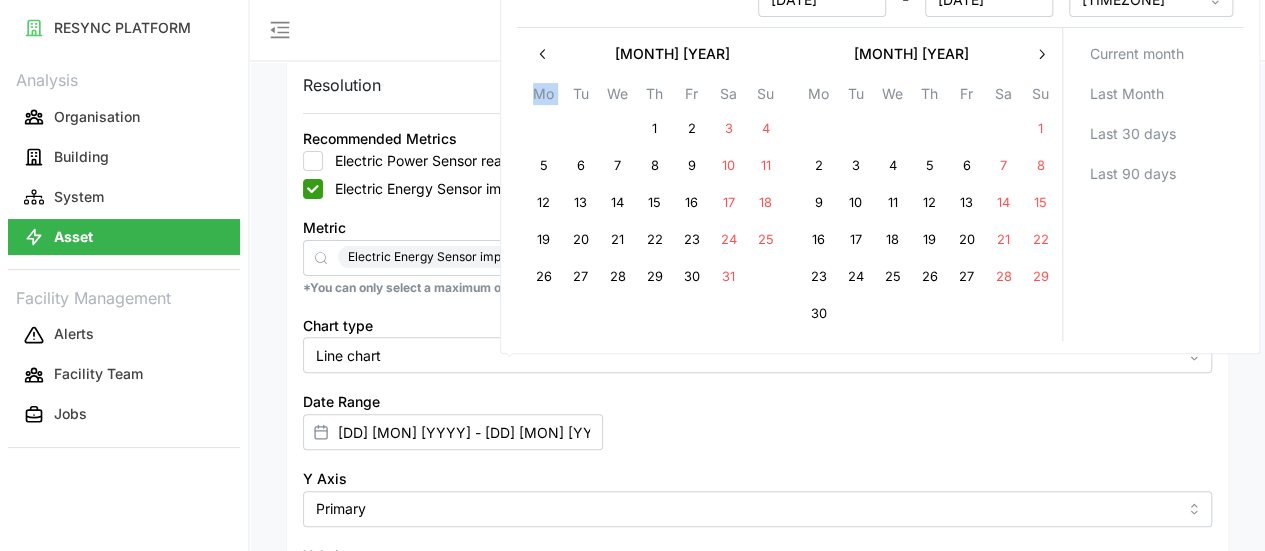 click on "Mo" at bounding box center (543, 96) 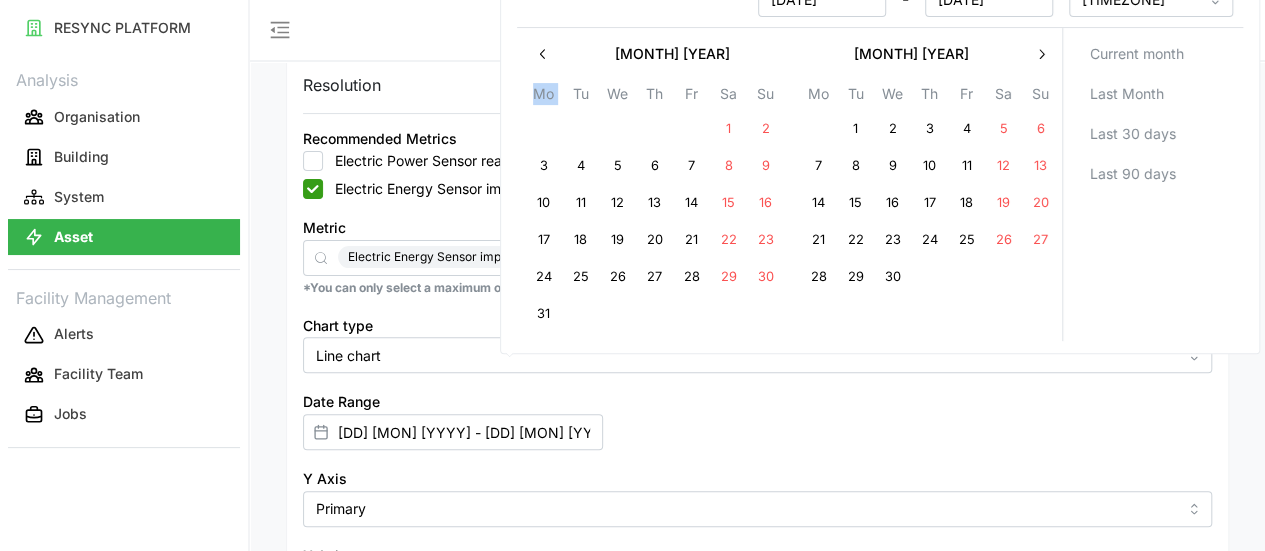 click at bounding box center [543, 54] 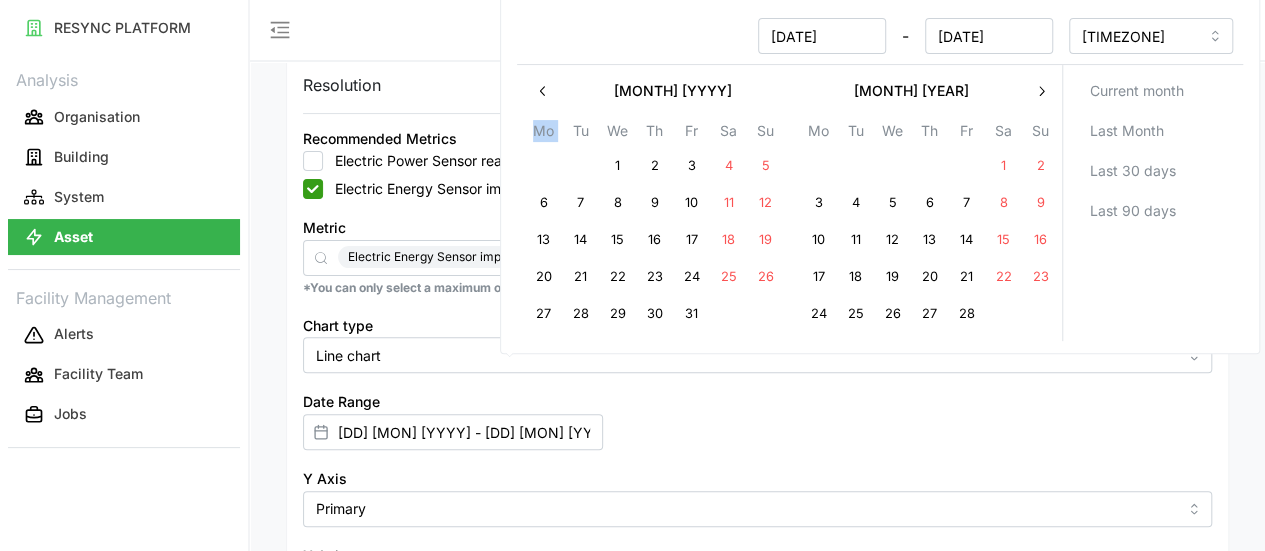 click at bounding box center (543, 91) 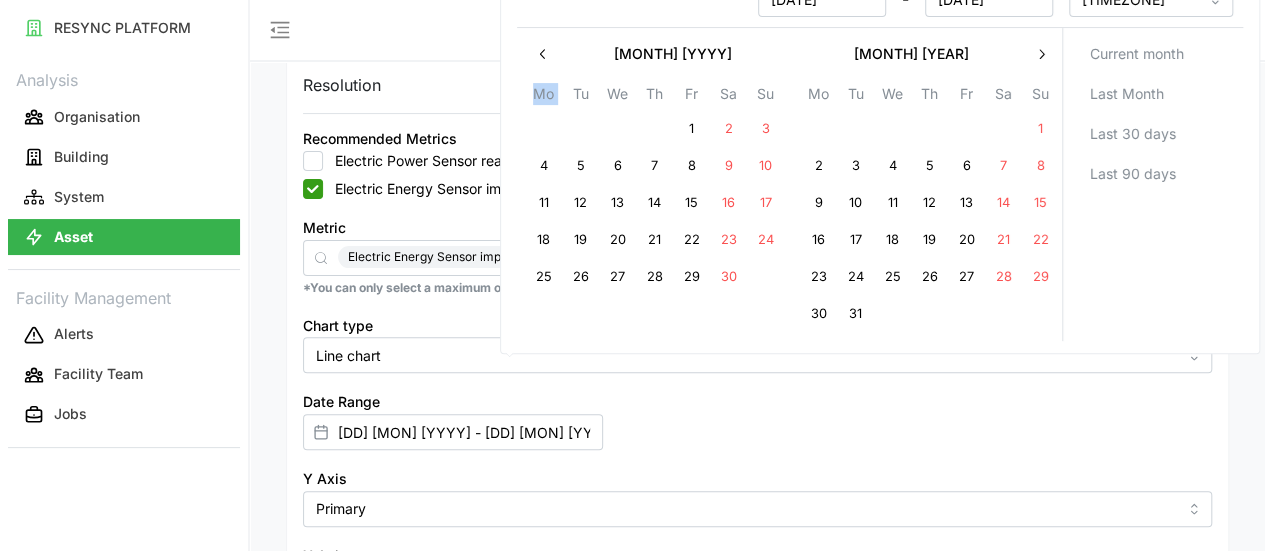 click on "14" at bounding box center (654, 204) 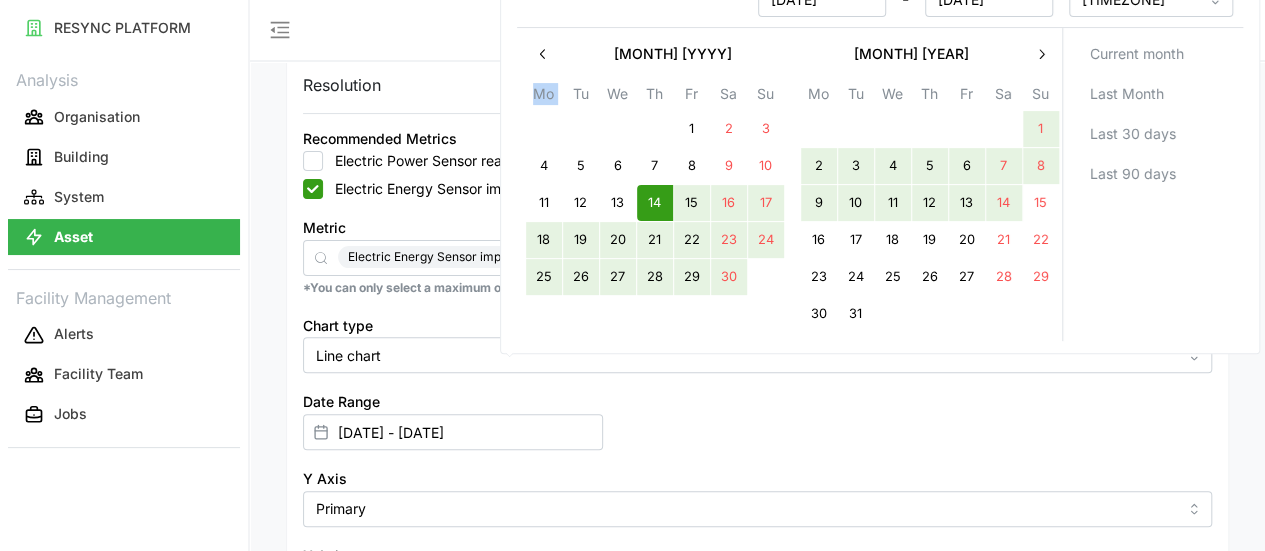click on "14" at bounding box center (1003, 204) 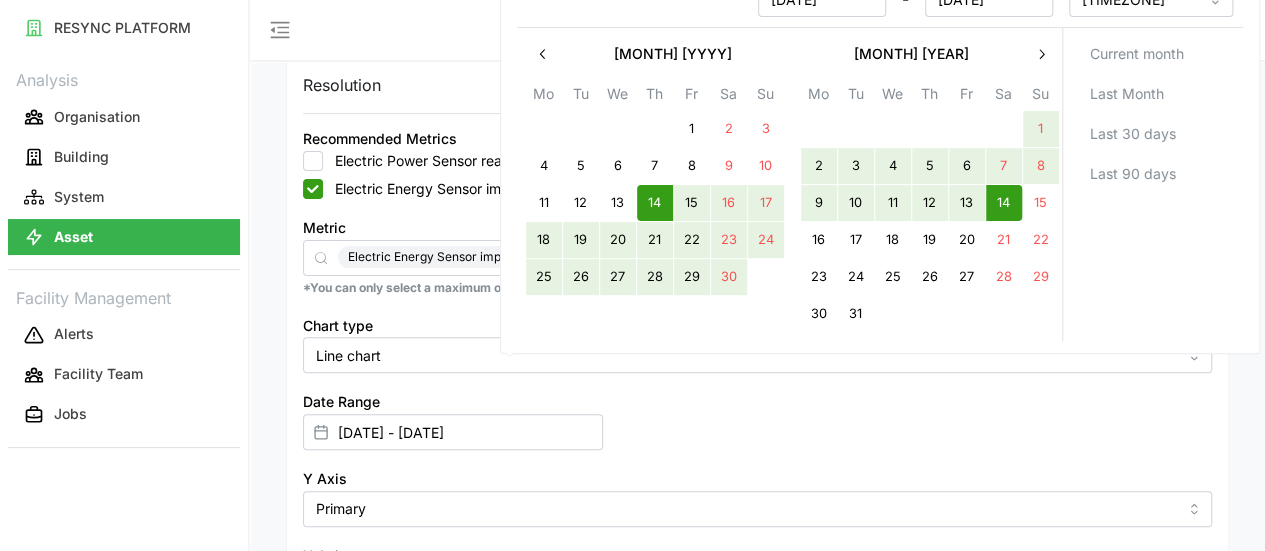 click on "Chart type Line chart" at bounding box center (757, 343) 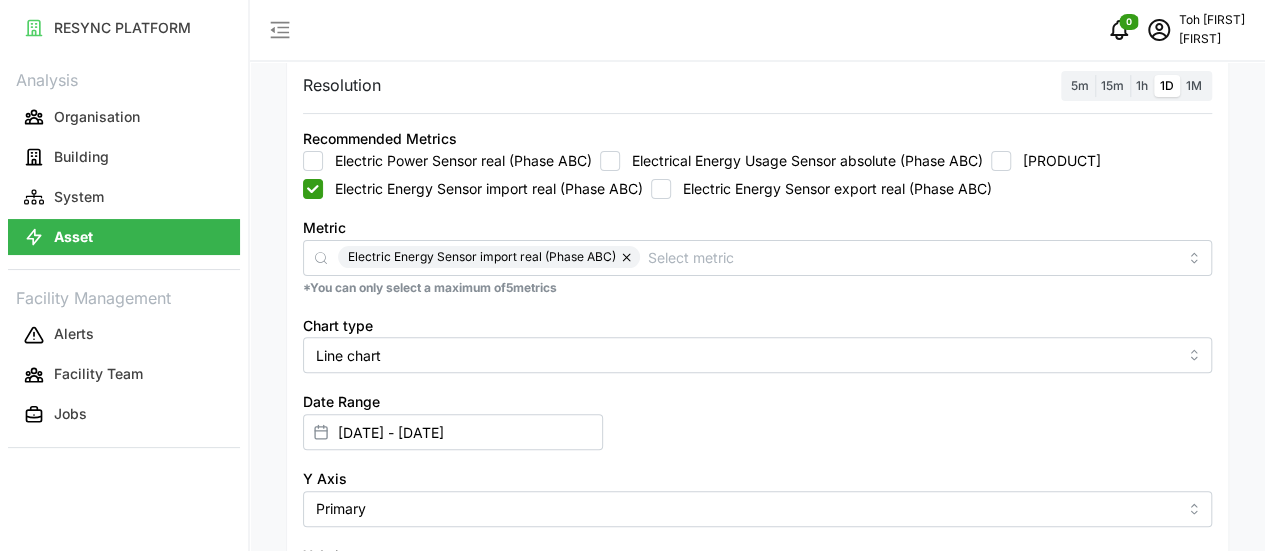 click on "Render chart" at bounding box center (366, 668) 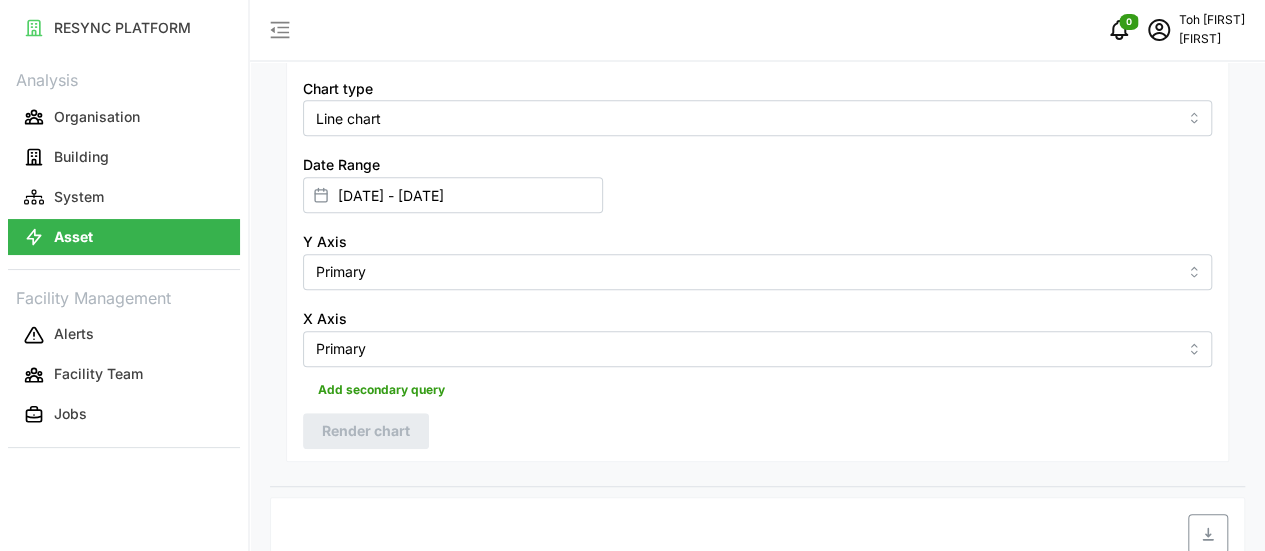 scroll, scrollTop: 397, scrollLeft: 0, axis: vertical 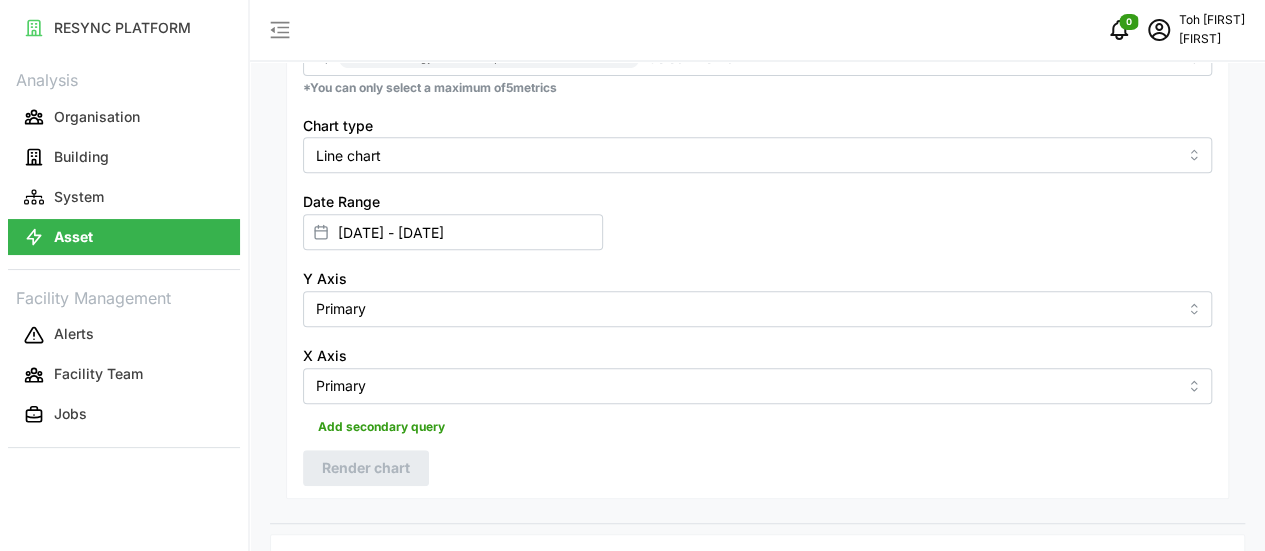 click 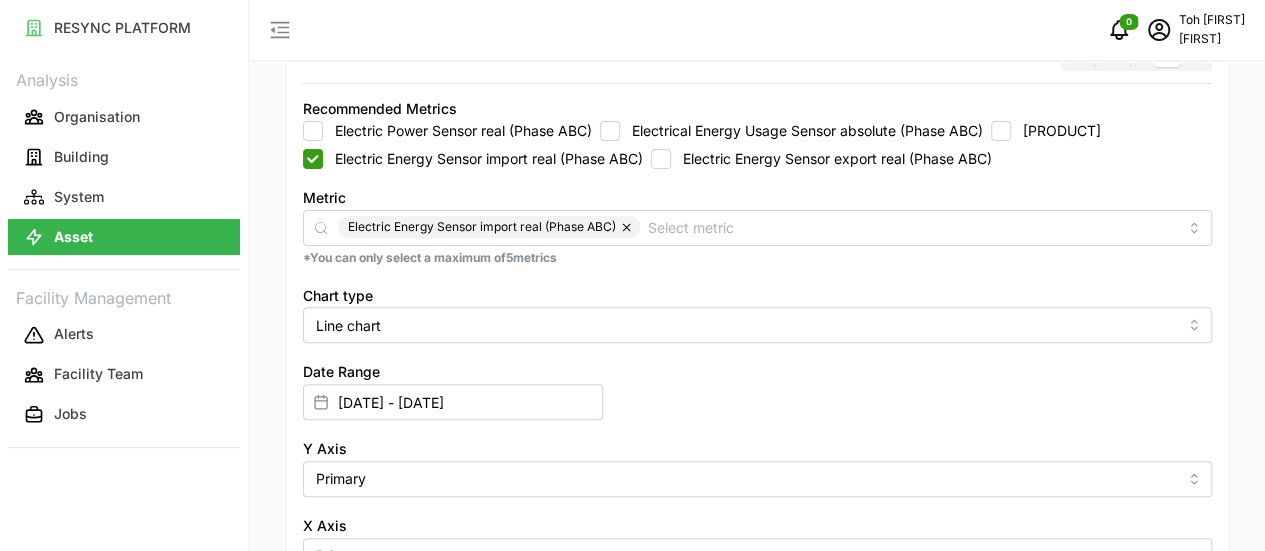 scroll, scrollTop: 197, scrollLeft: 0, axis: vertical 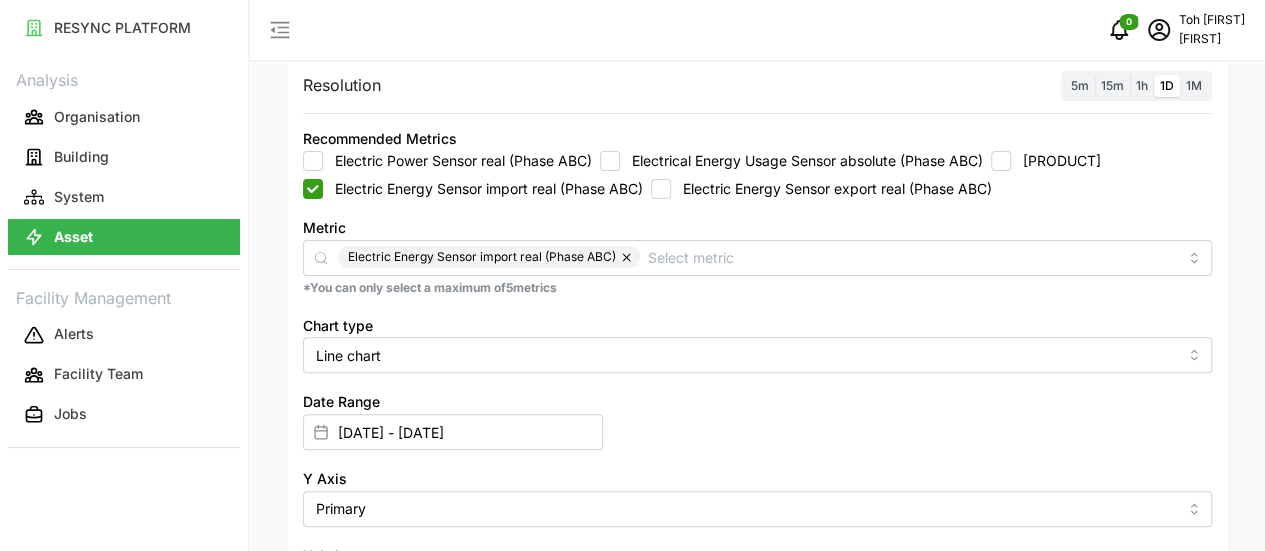 click on "Electric Energy Sensor export real (Phase ABC)" at bounding box center (661, 189) 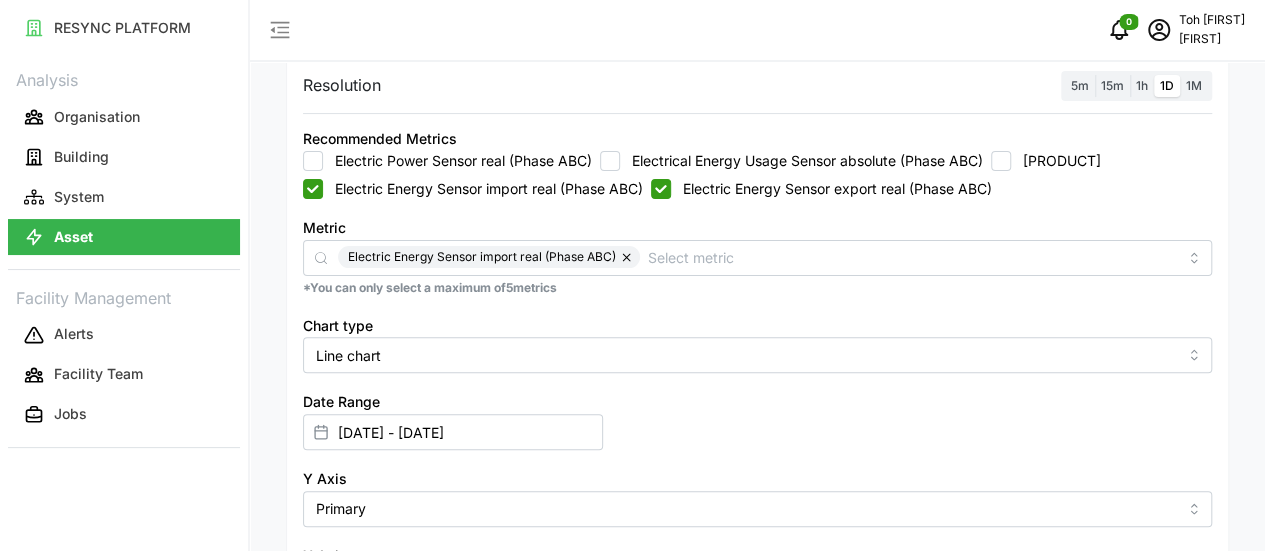 checkbox on "true" 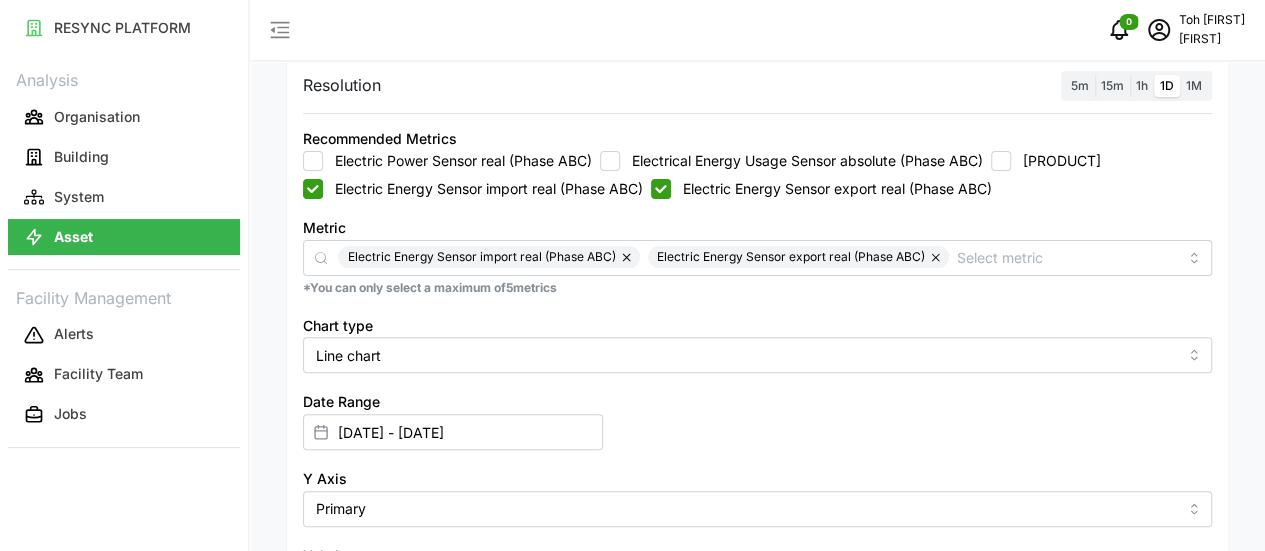click on "Electric Energy Sensor import real (Phase ABC)" at bounding box center [313, 189] 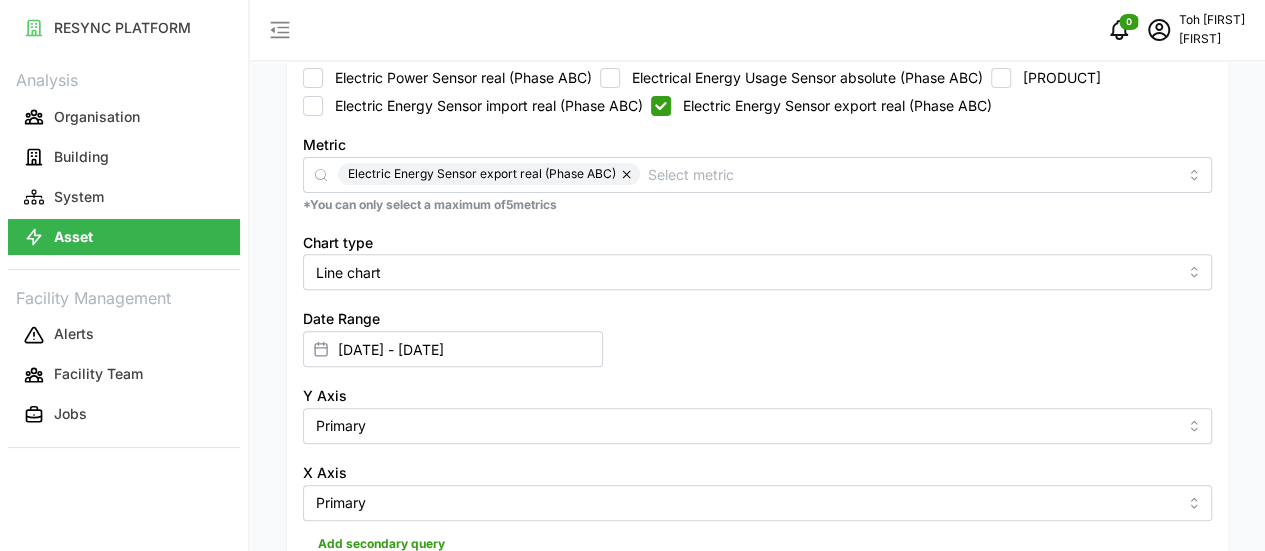 scroll, scrollTop: 297, scrollLeft: 0, axis: vertical 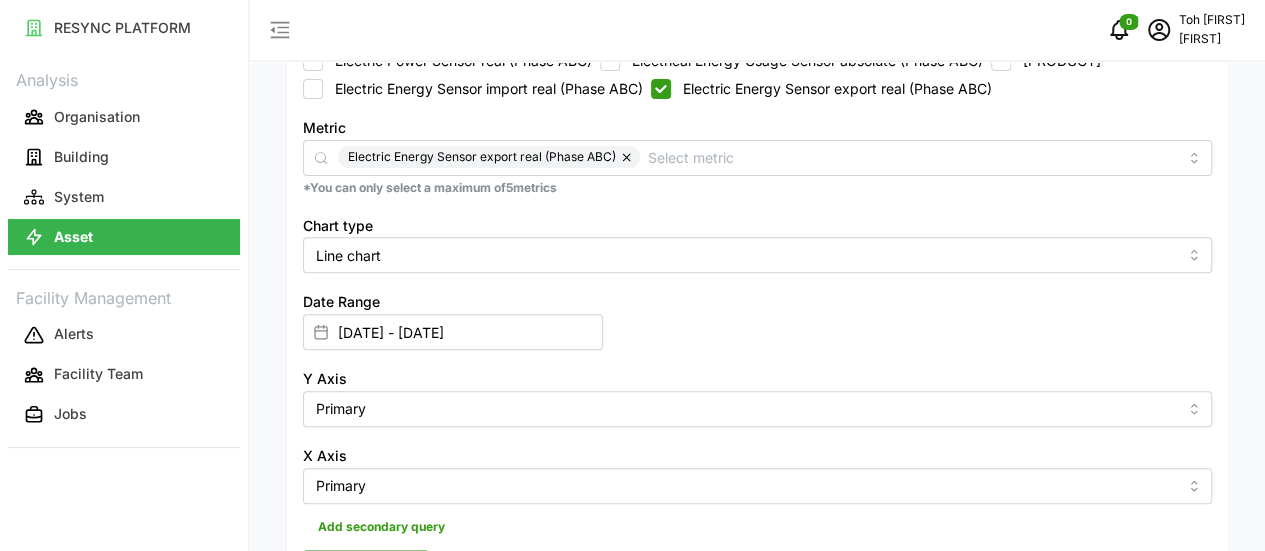 click on "Render chart" at bounding box center (366, 568) 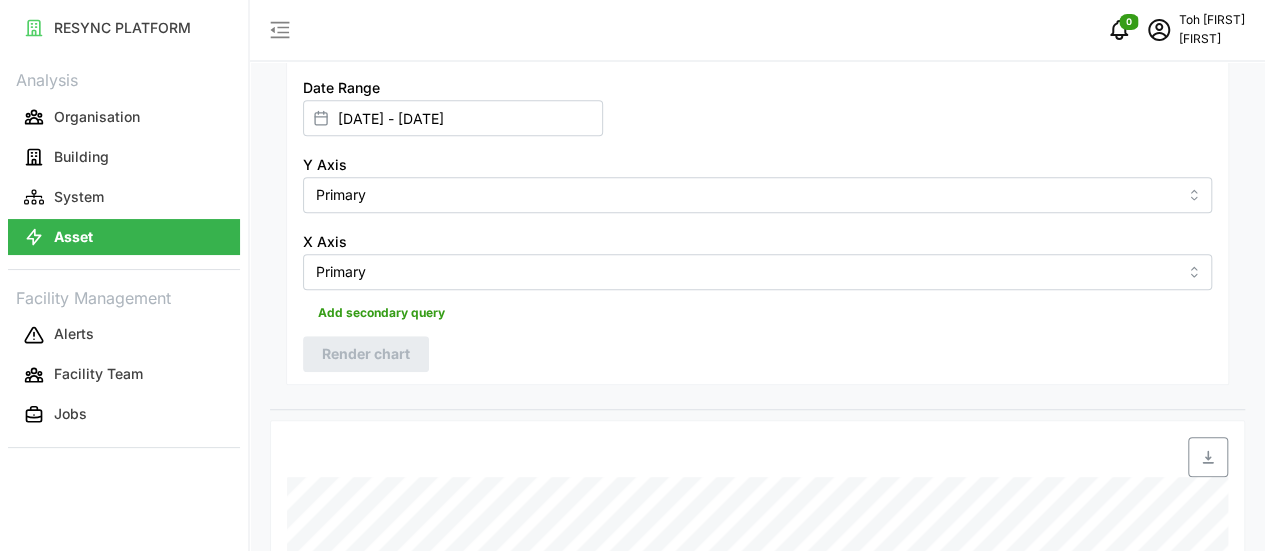 scroll, scrollTop: 597, scrollLeft: 0, axis: vertical 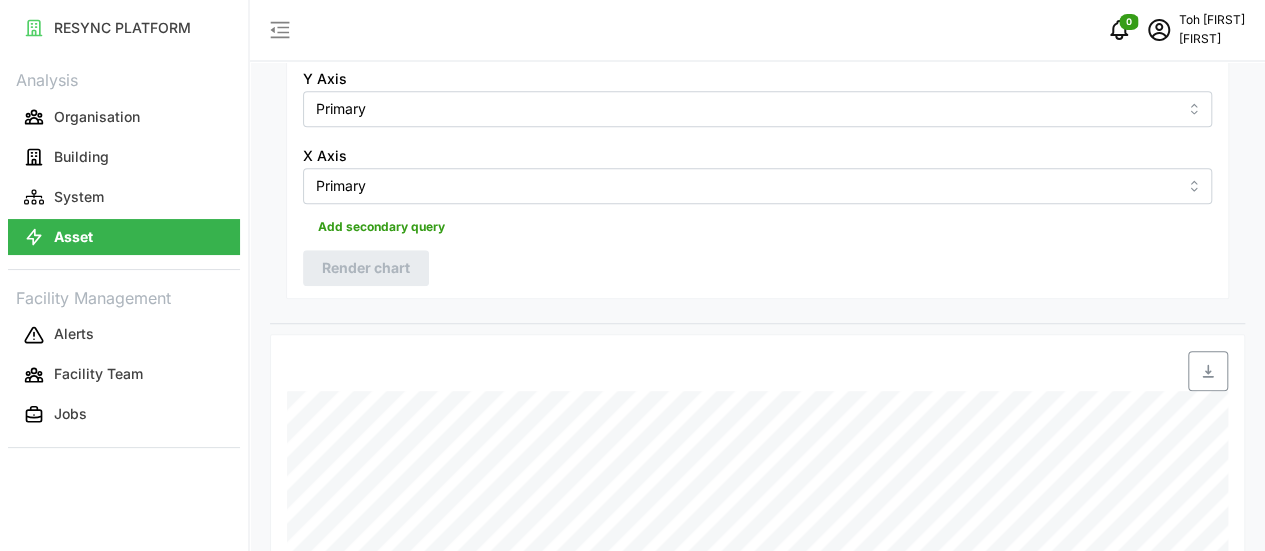 click 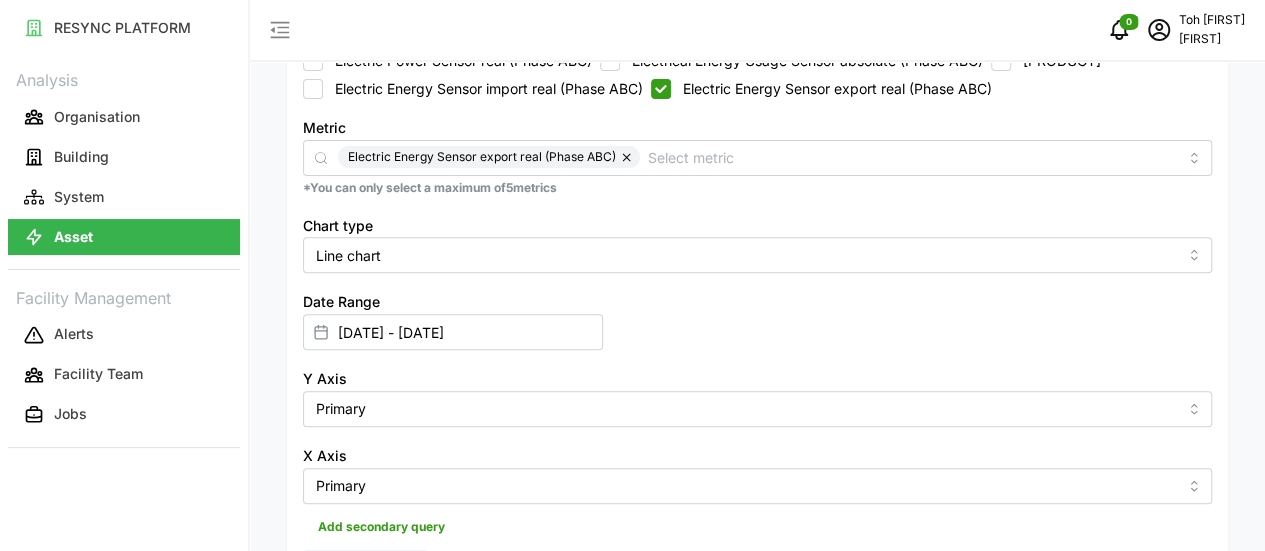 scroll, scrollTop: 197, scrollLeft: 0, axis: vertical 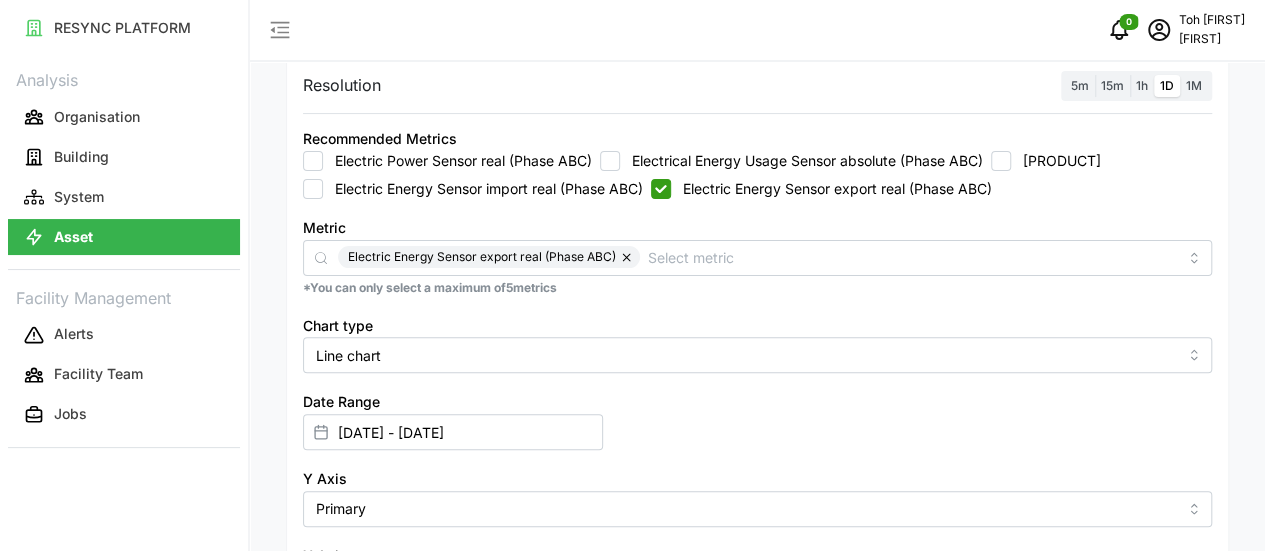 click on "Electric Energy Sensor import real (Phase ABC)" at bounding box center [313, 189] 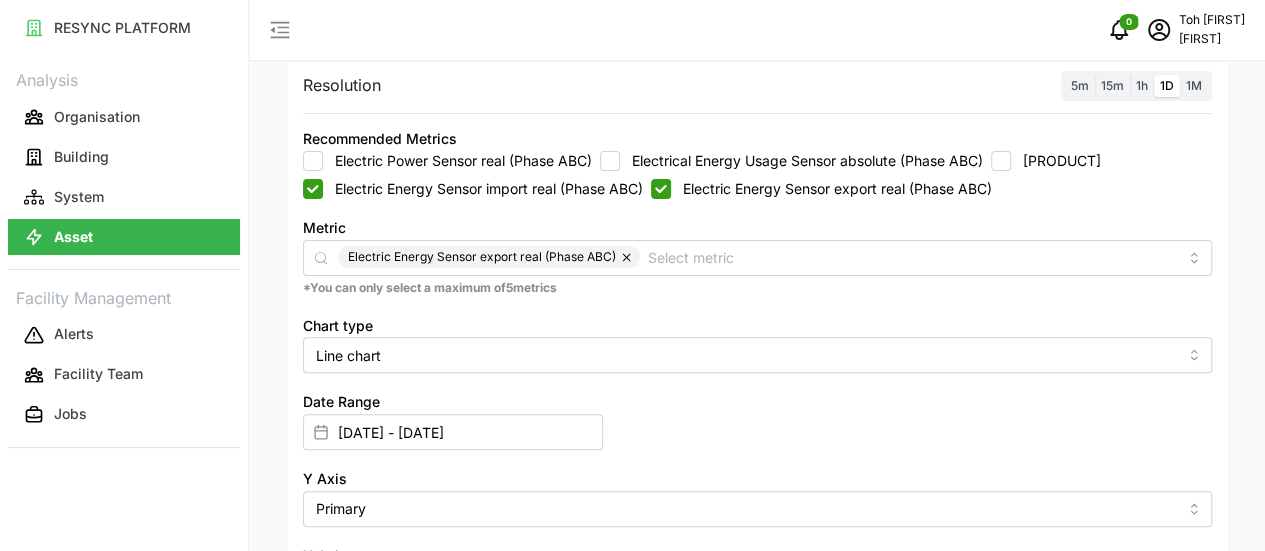 checkbox on "true" 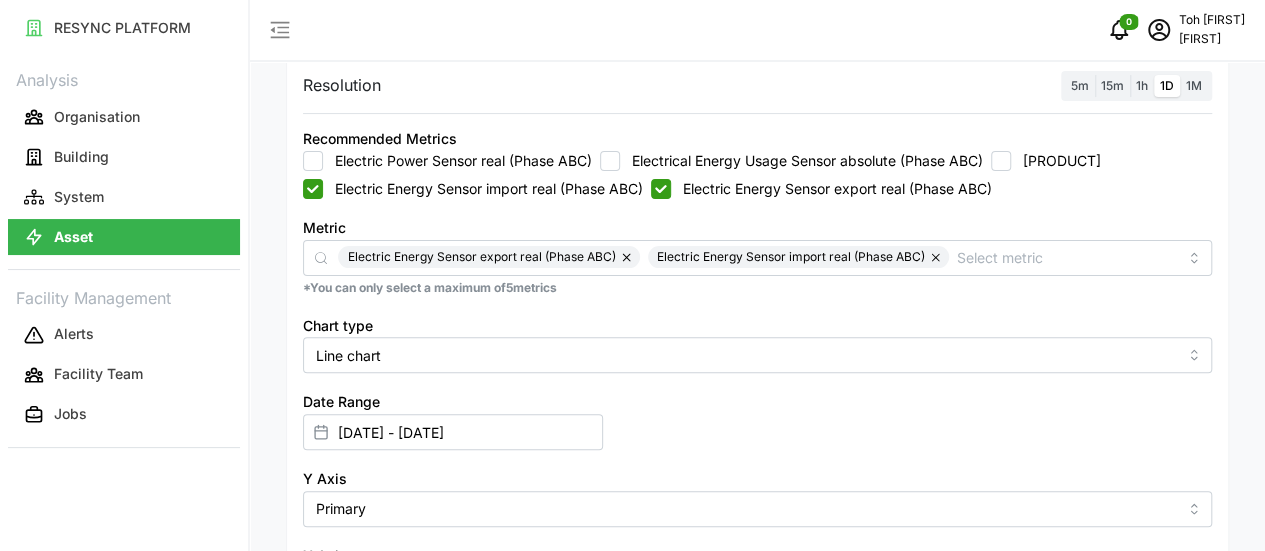 click on "Electric Energy Sensor export real (Phase ABC)" at bounding box center [661, 189] 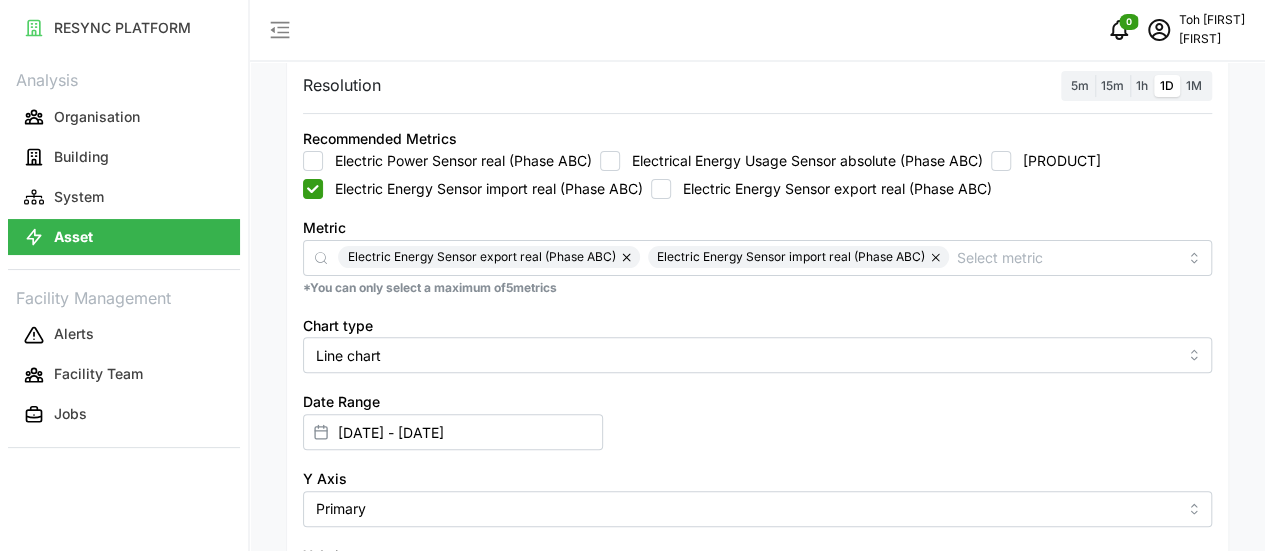 checkbox on "false" 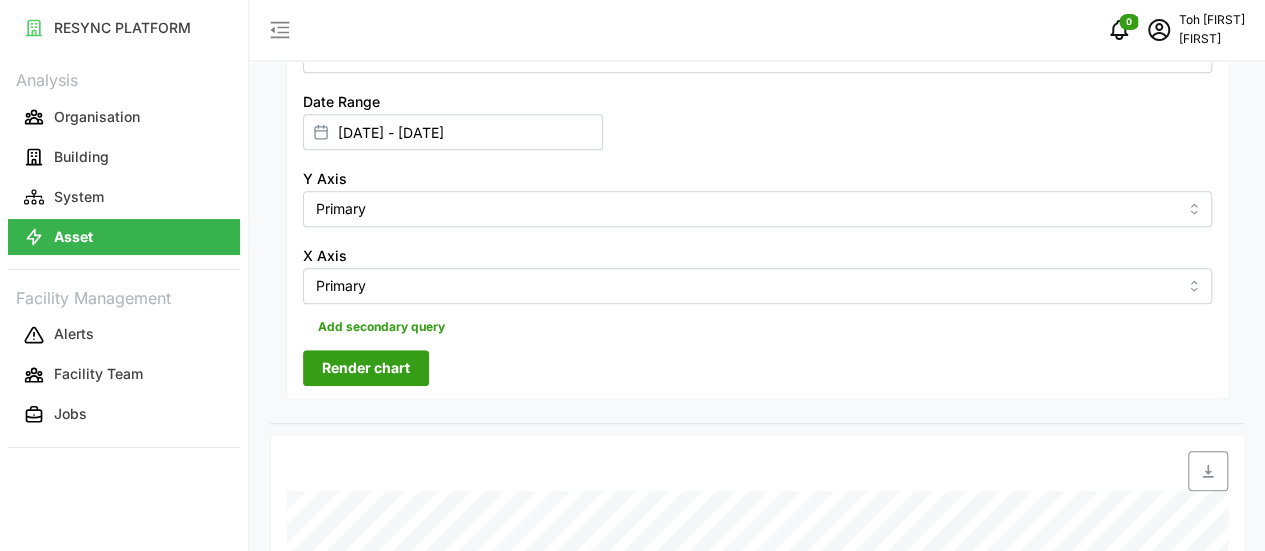 scroll, scrollTop: 397, scrollLeft: 0, axis: vertical 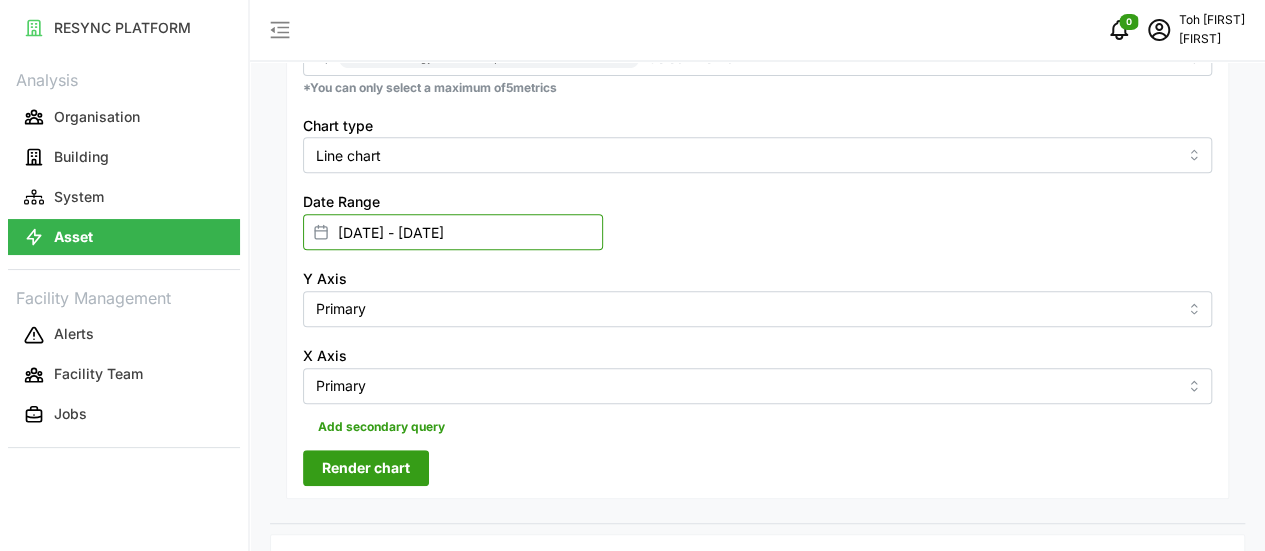 click on "[DATE] - [DATE]" at bounding box center [453, 232] 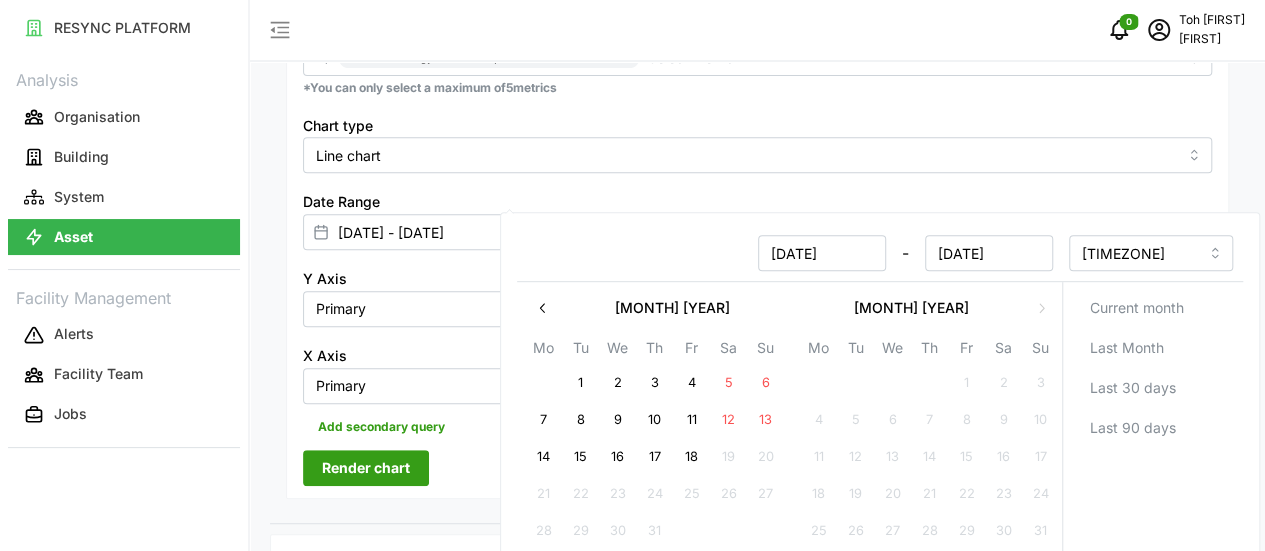 click at bounding box center [543, 308] 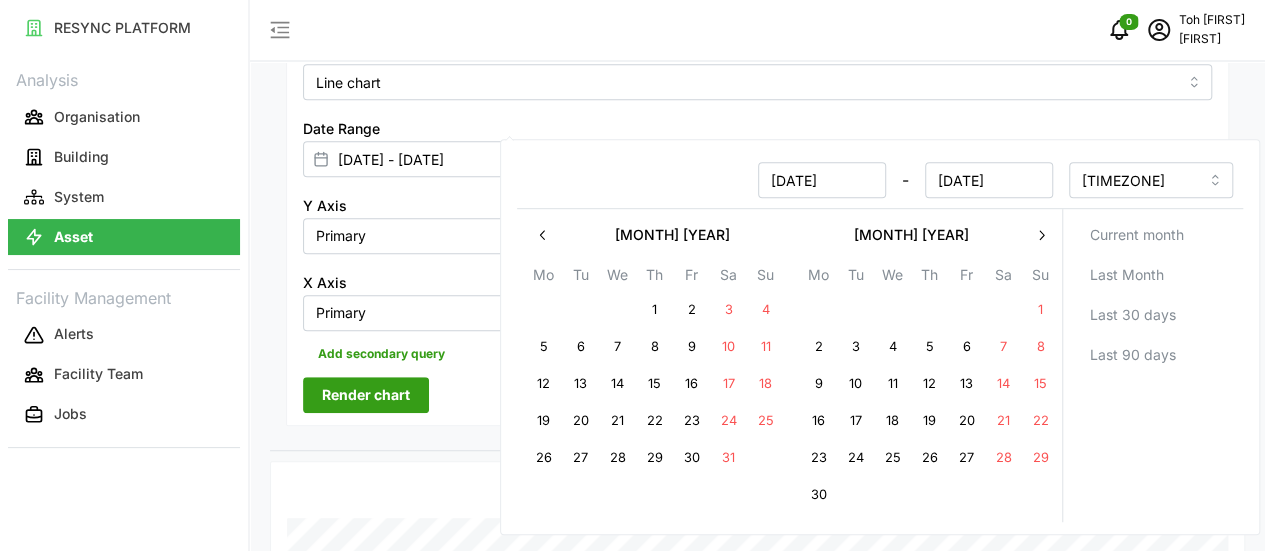 scroll, scrollTop: 497, scrollLeft: 0, axis: vertical 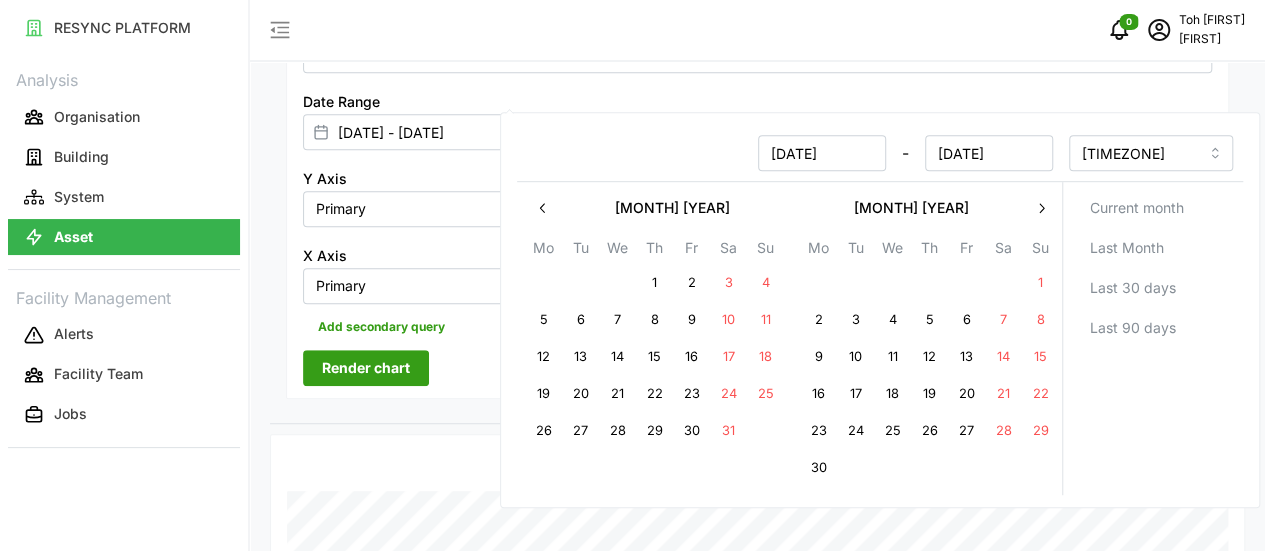 click on "[MONTH] [YEAR]" at bounding box center (672, 208) 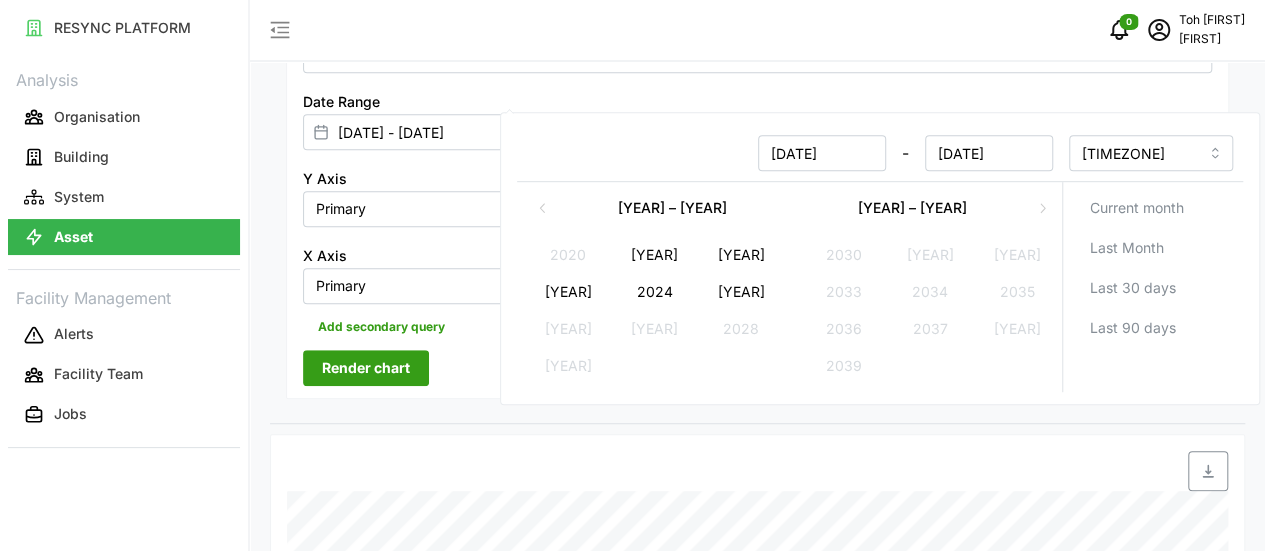 click on "[YEAR] – [YEAR]" at bounding box center [673, 208] 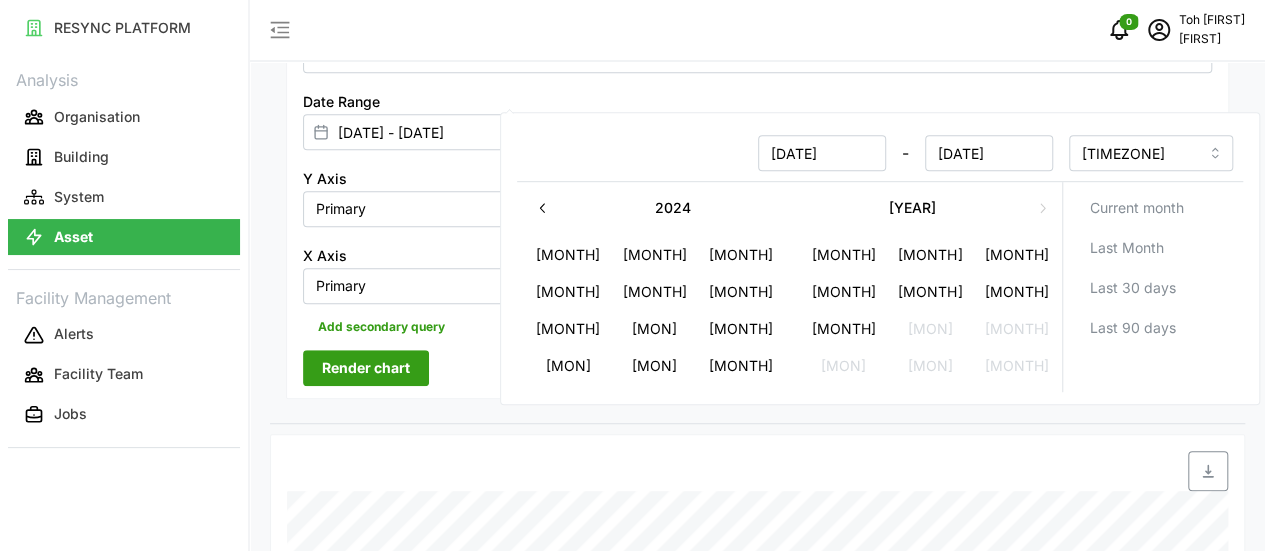 click on "[MON]" at bounding box center (568, 366) 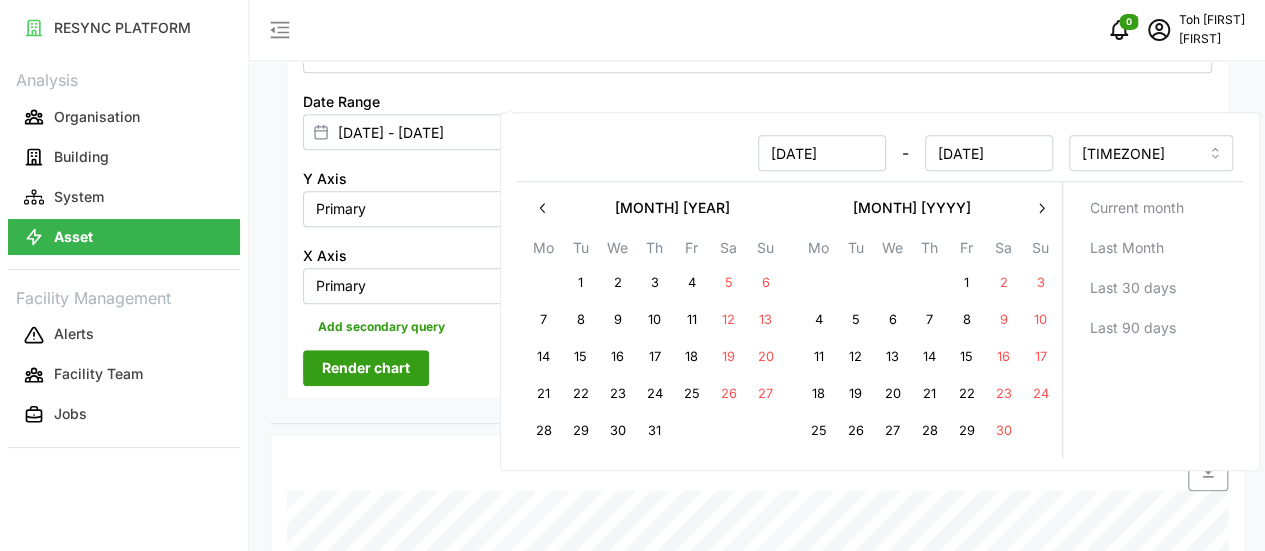 click on "14" at bounding box center [543, 357] 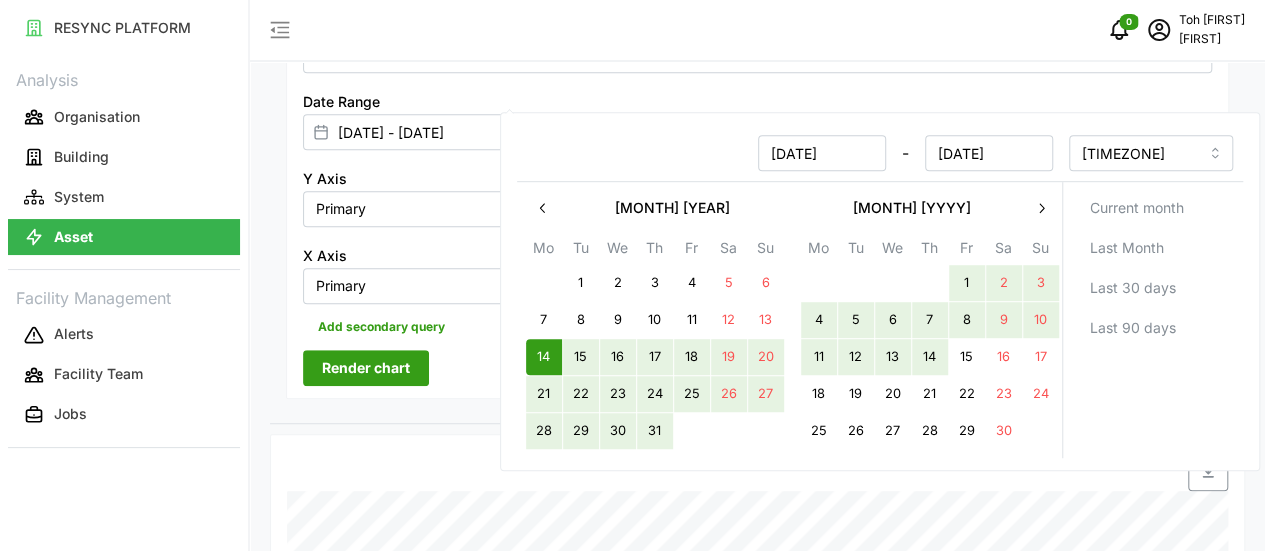 click on "14" at bounding box center [929, 357] 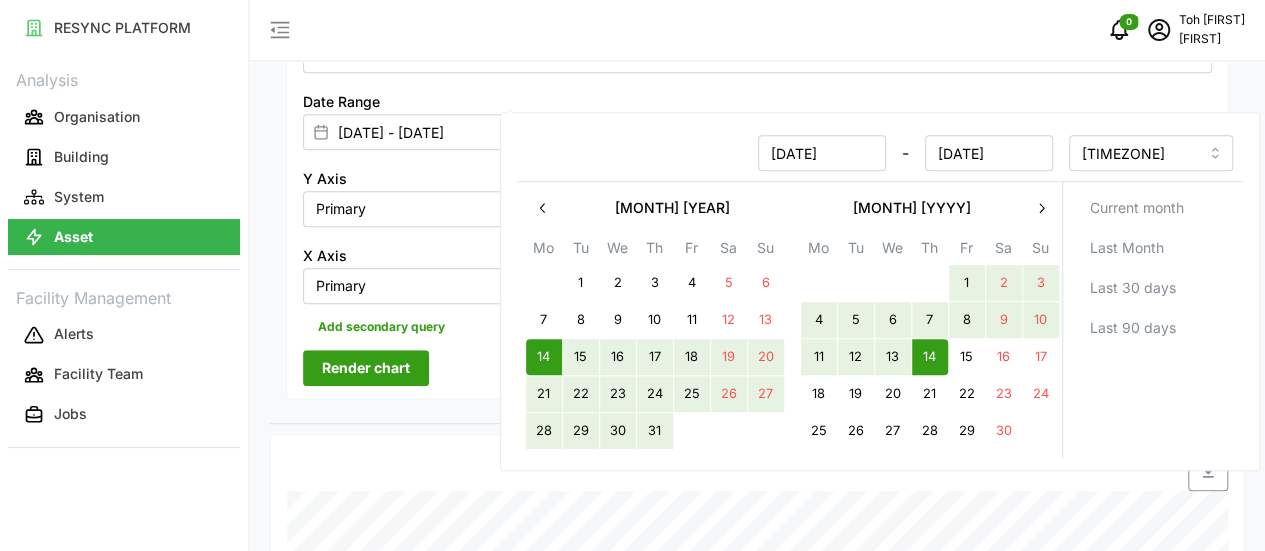 click on "Render chart" at bounding box center [366, 368] 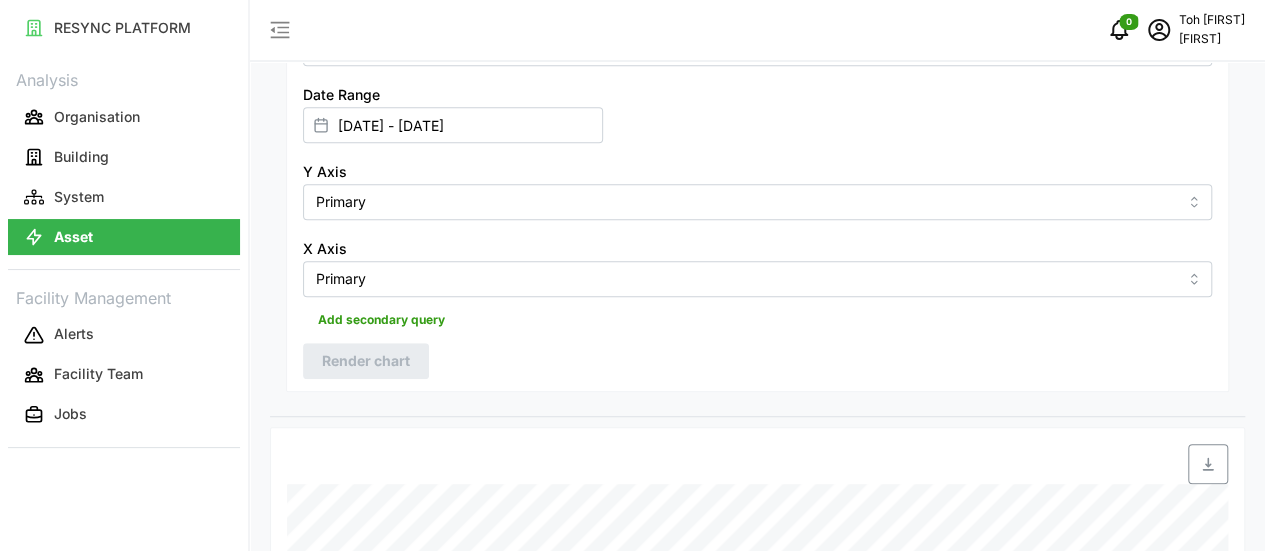 scroll, scrollTop: 597, scrollLeft: 0, axis: vertical 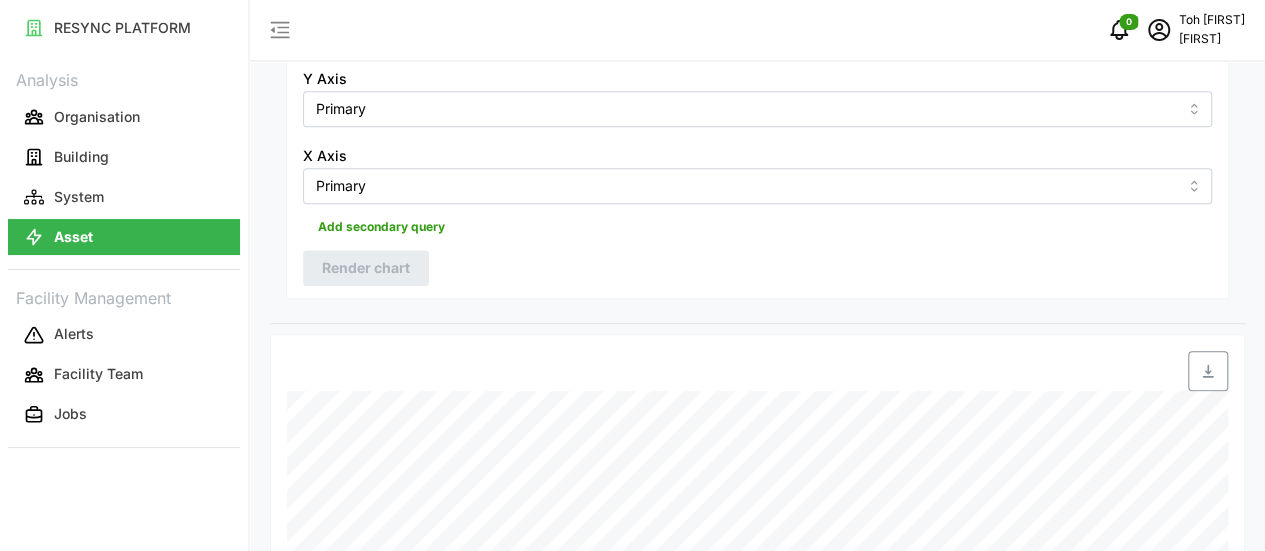 click at bounding box center [1208, 371] 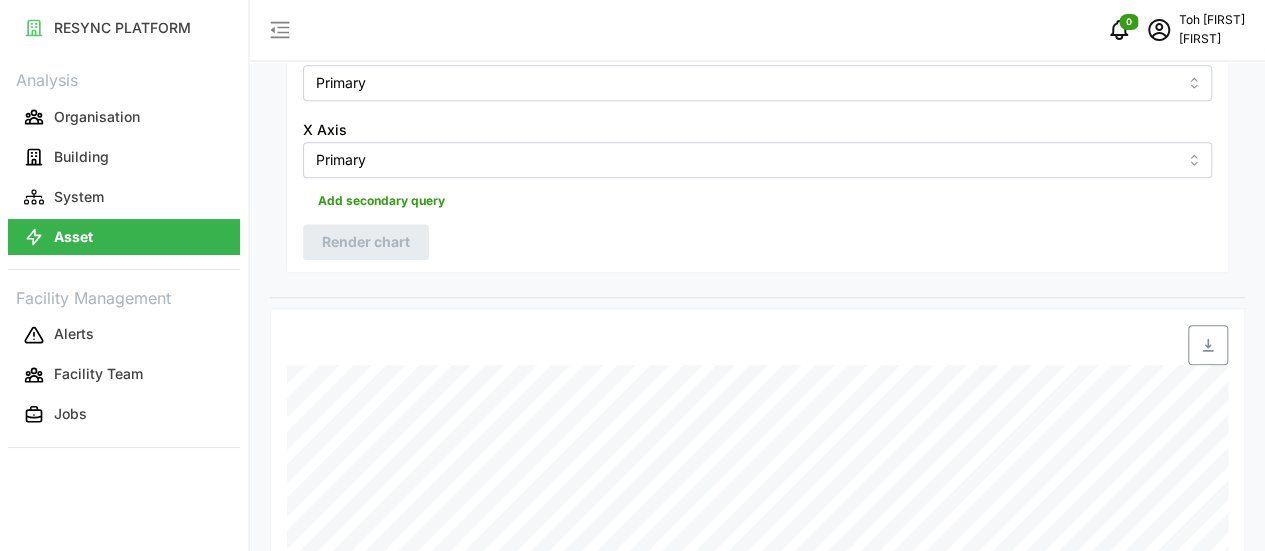 scroll, scrollTop: 697, scrollLeft: 0, axis: vertical 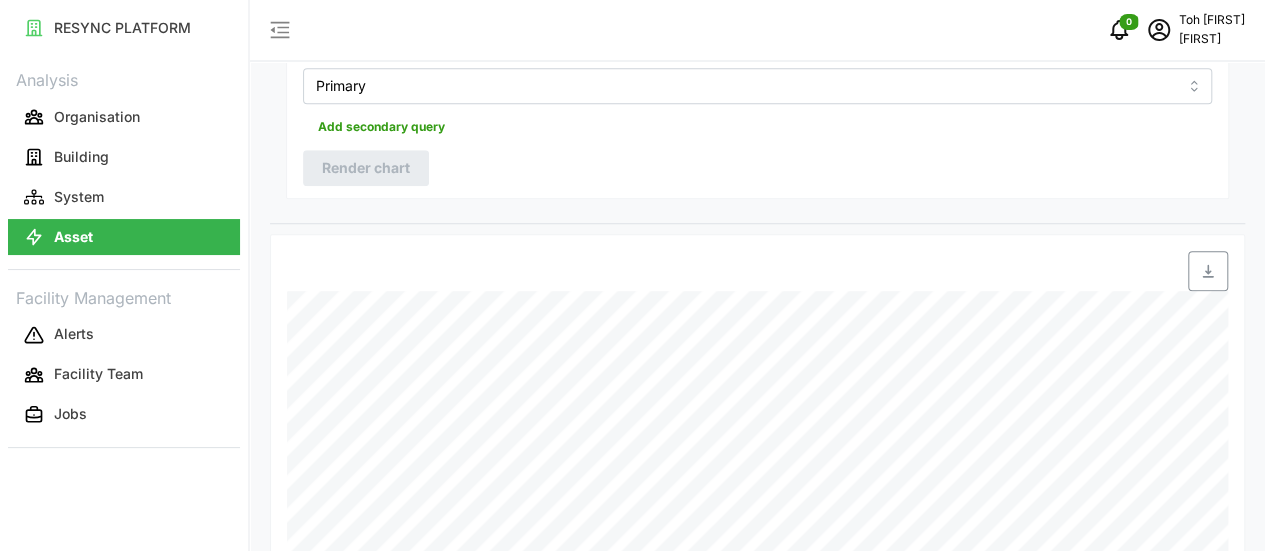 click on "RESYNC PLATFORM Analysis Organisation Building System Asset Facility Management Alerts Facility Team Jobs 0 Toh   Adrienne Chuan Lim Asset Types Electrical Meter Overview 4 locations selected Settings Resolution 5m 15m 1h 1D 1M Recommended Metrics Electric Power Sensor real (Phase ABC) Electrical Energy Usage Sensor absolute (Phase ABC) Power Factor Sensor real (Phase ABC) Electric Energy Sensor import real (Phase ABC) Electric Energy Sensor export real (Phase ABC) Metric Electric Energy Sensor import real (Phase ABC) *You can only select a maximum of  5  metrics Chart type Line chart Date Range [DATE] - [DATE] Y Axis Primary X Axis Primary Add secondary query Render chart Date Time:  [DATE] [TIME]
MSB Incomer 3: Electric Energy Sensor import real (ABC):
17359.4 kWh" at bounding box center (632, -422) 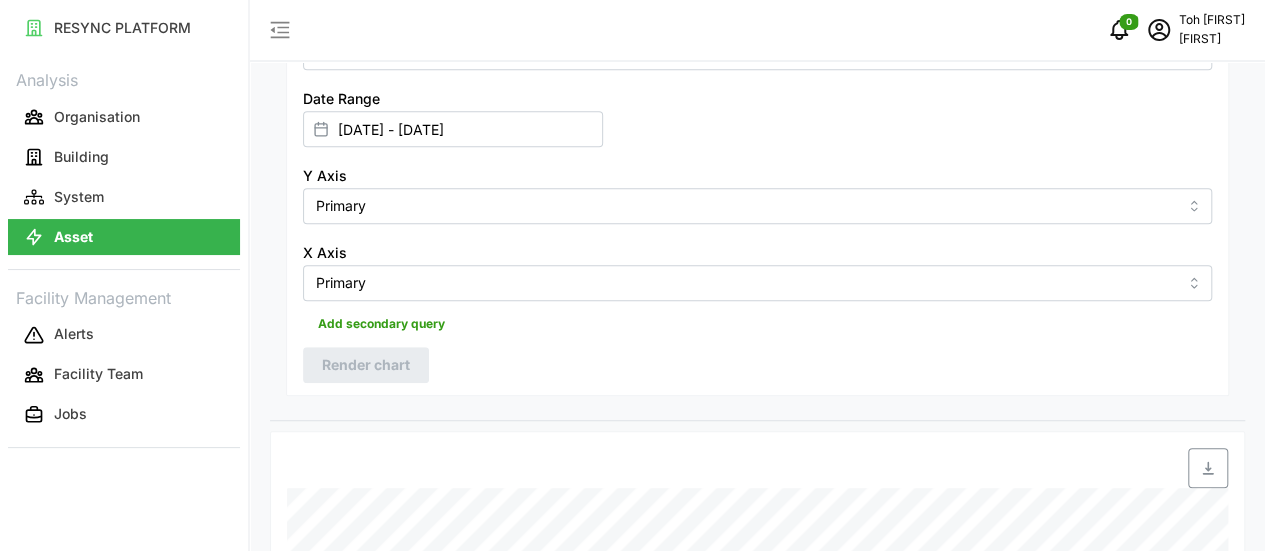 scroll, scrollTop: 300, scrollLeft: 0, axis: vertical 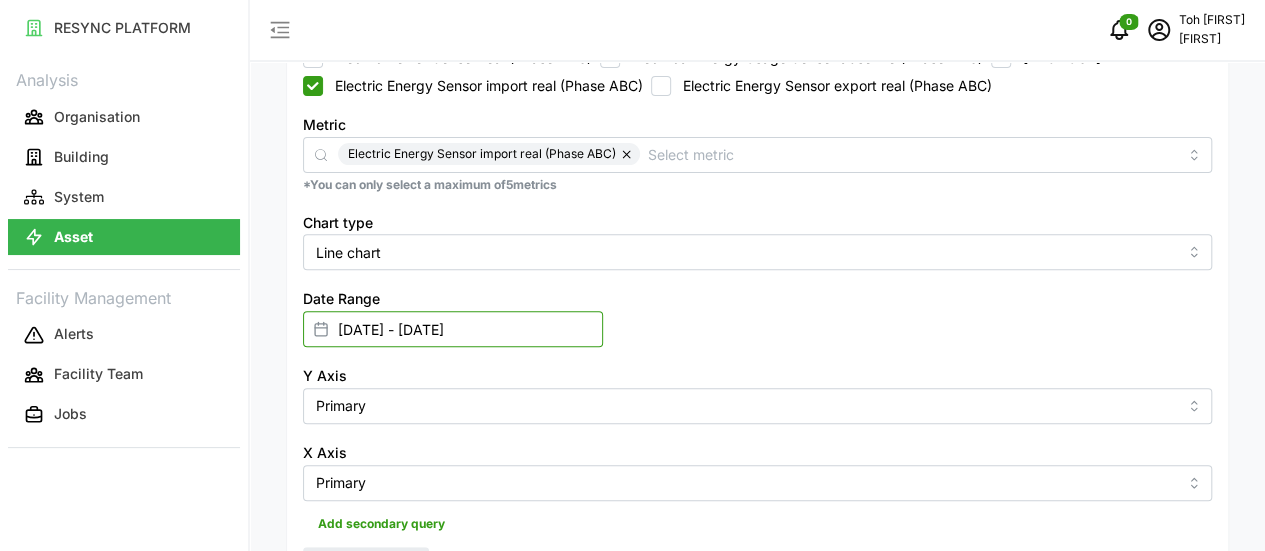 click on "[DATE] - [DATE]" at bounding box center (453, 329) 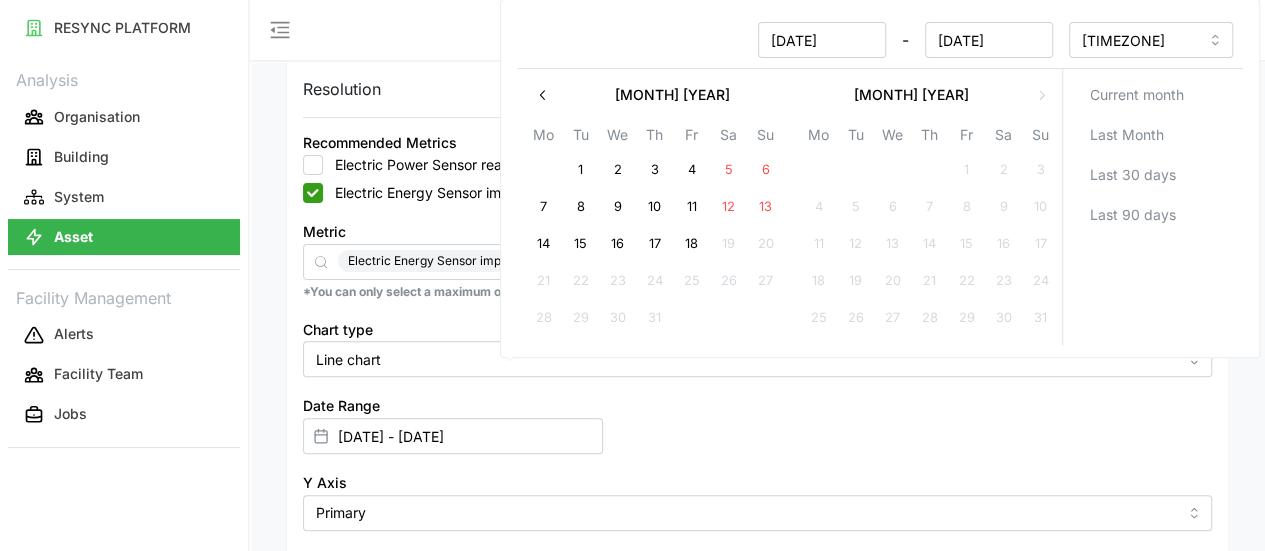 scroll, scrollTop: 100, scrollLeft: 0, axis: vertical 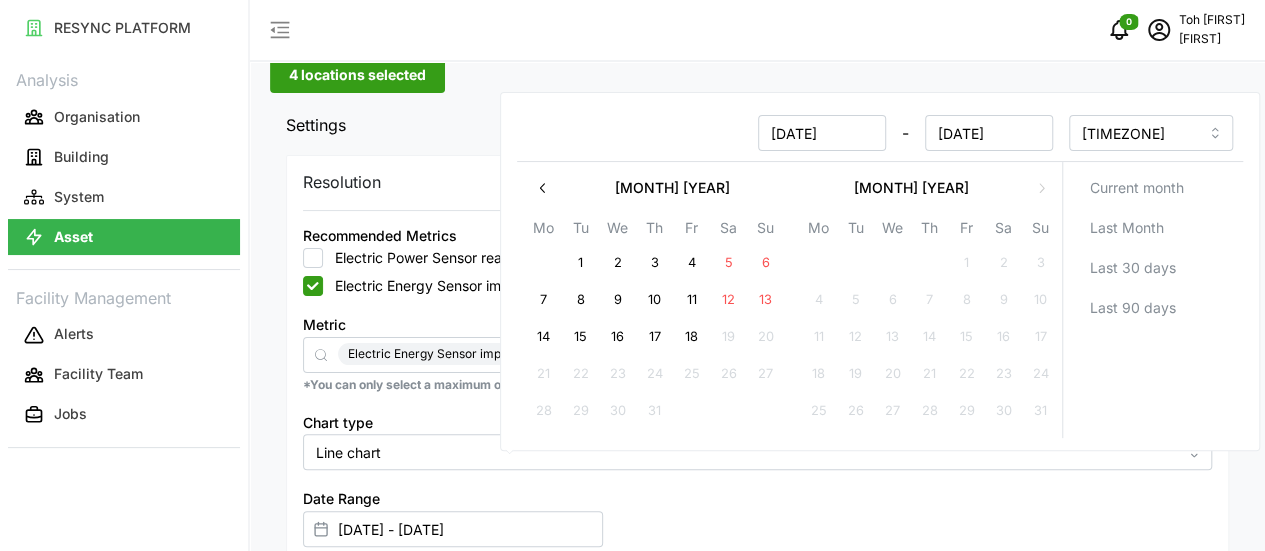 click at bounding box center (543, 188) 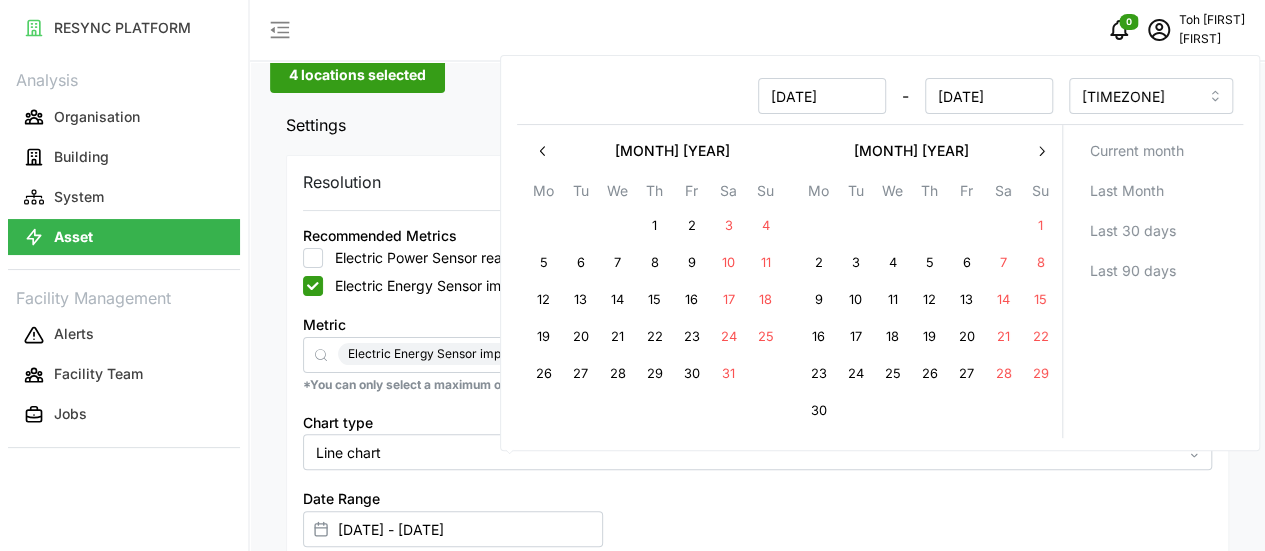 click at bounding box center [1041, 151] 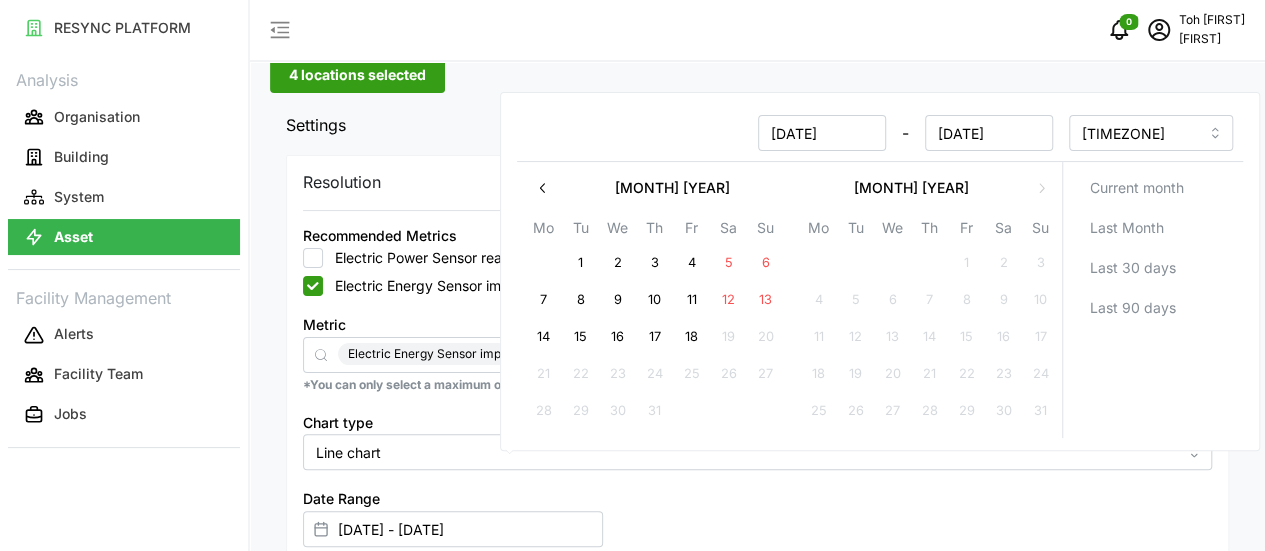 click on "14" at bounding box center [543, 338] 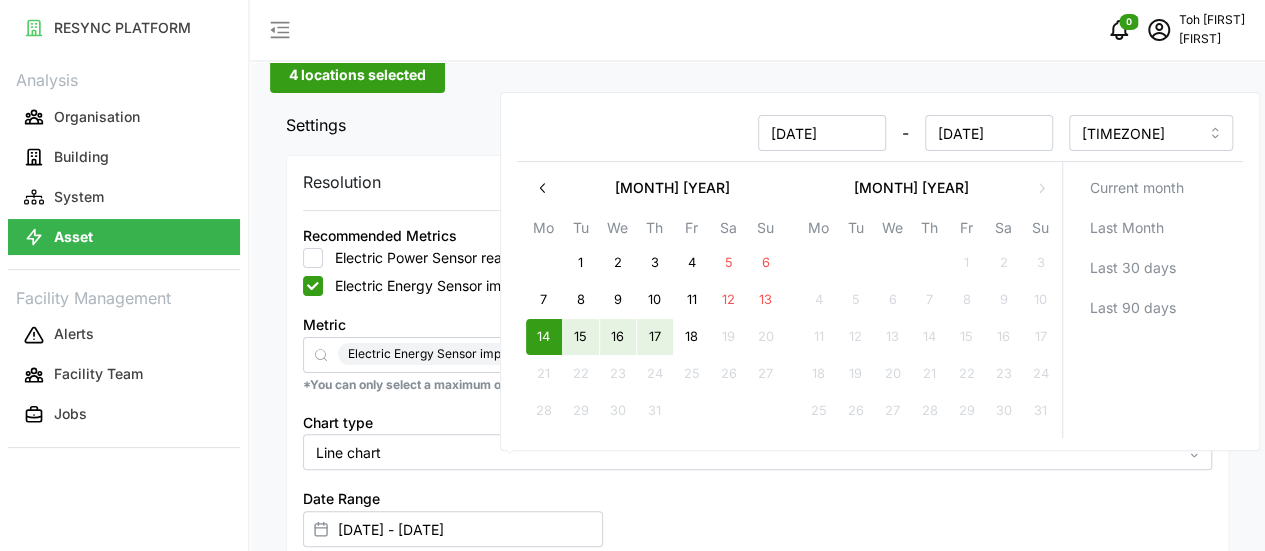 click on "17" at bounding box center (654, 338) 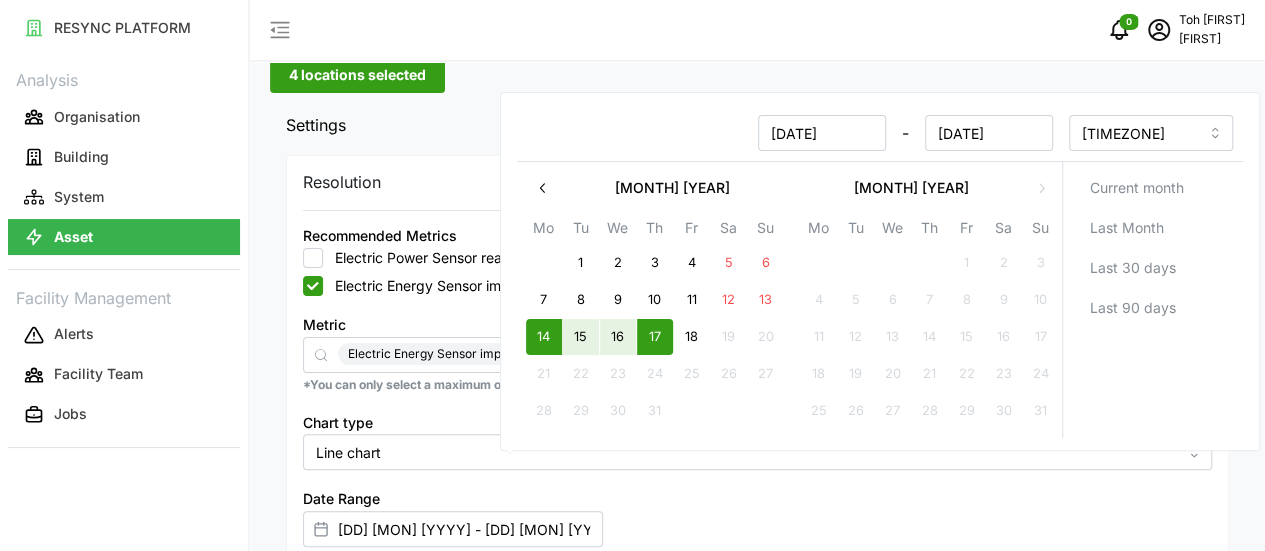 click on "[DD] [MON] [YYYY] - [DD] [MON] [YYYY]" at bounding box center (790, 133) 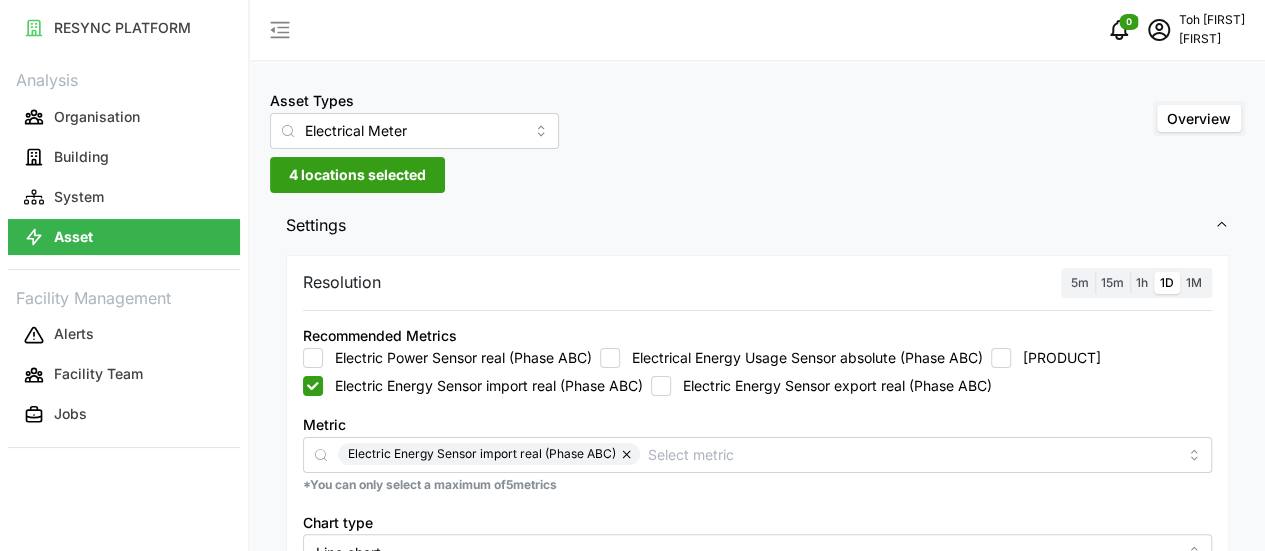 click on "1h" at bounding box center (1142, 283) 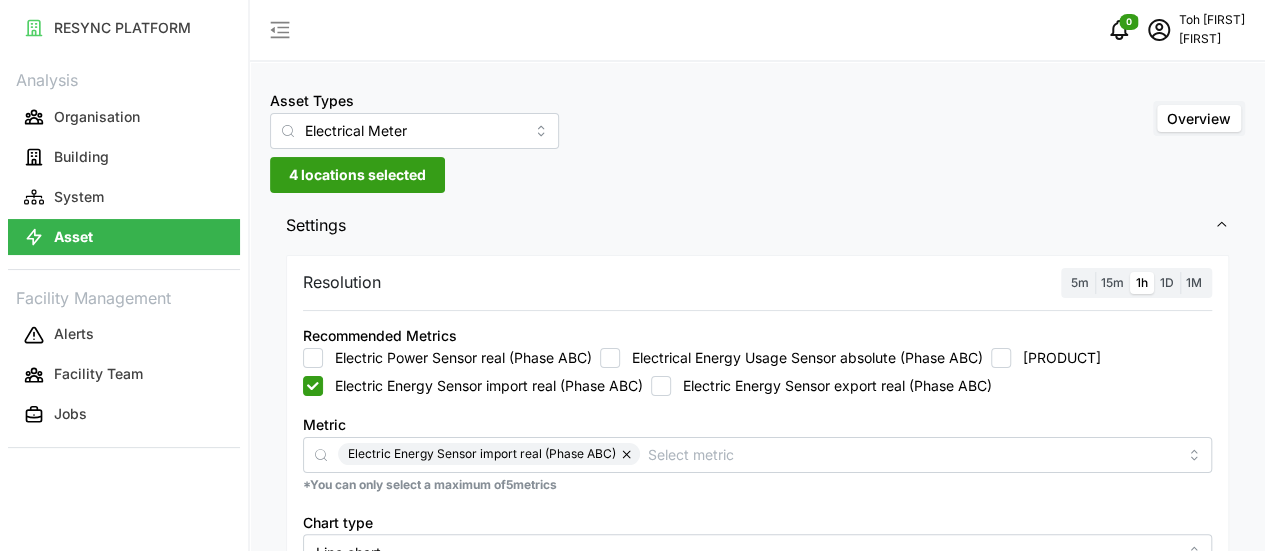 click on "1h" at bounding box center (1142, 282) 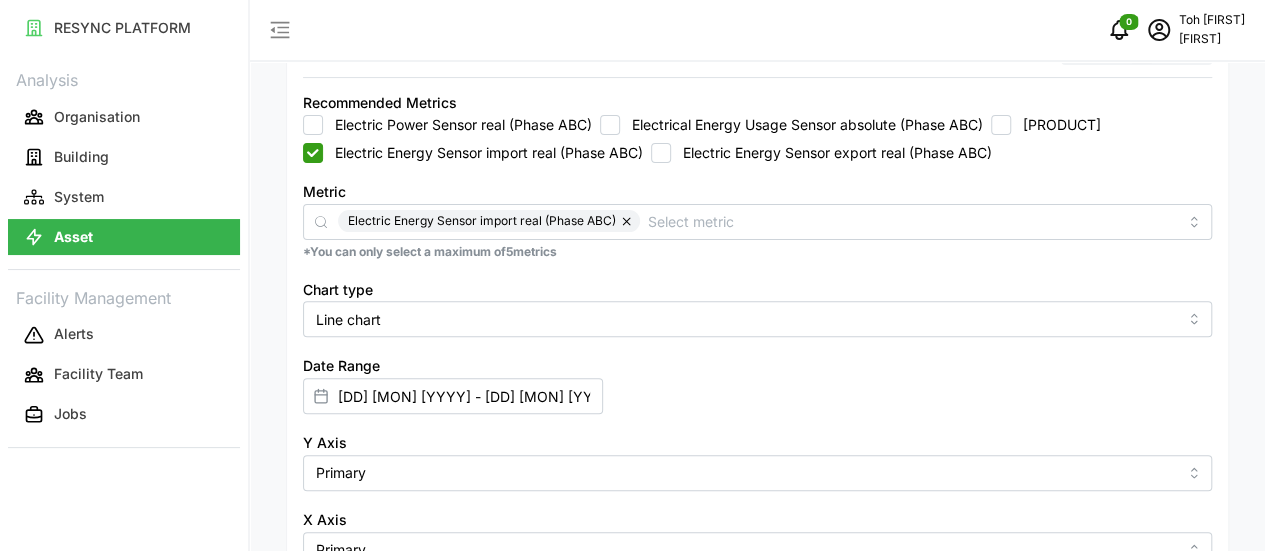 scroll, scrollTop: 300, scrollLeft: 0, axis: vertical 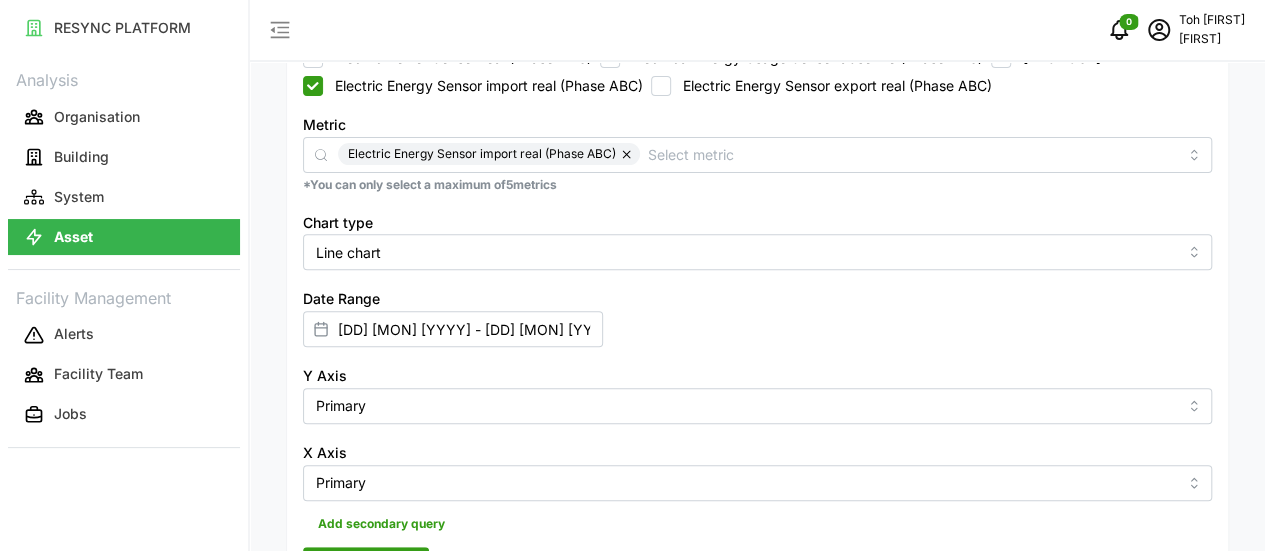 click on "Render chart" at bounding box center (366, 565) 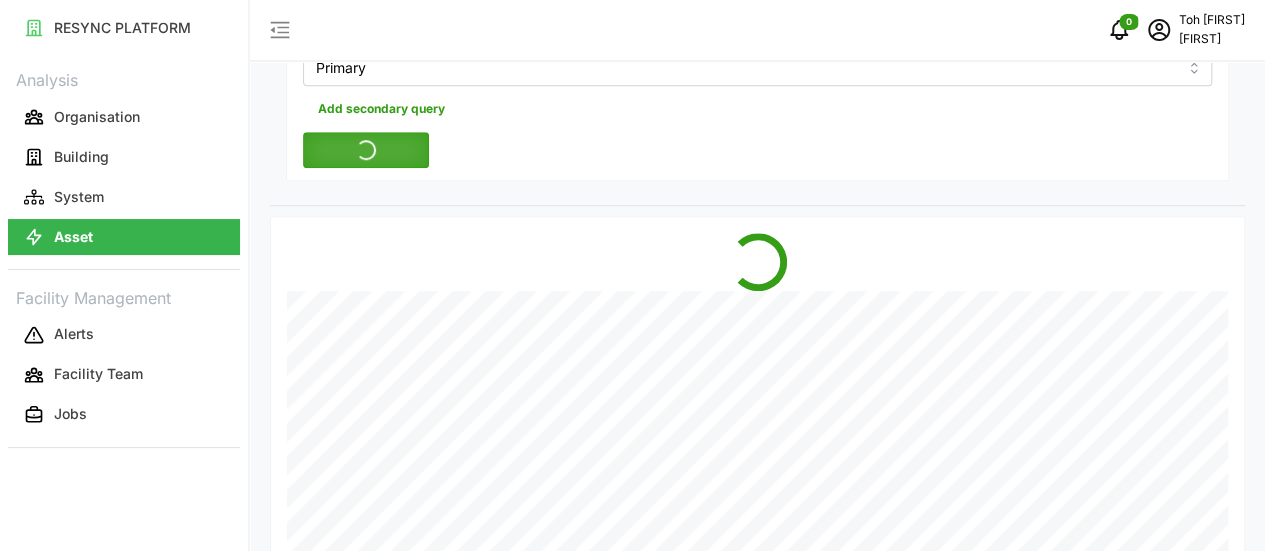 scroll, scrollTop: 697, scrollLeft: 0, axis: vertical 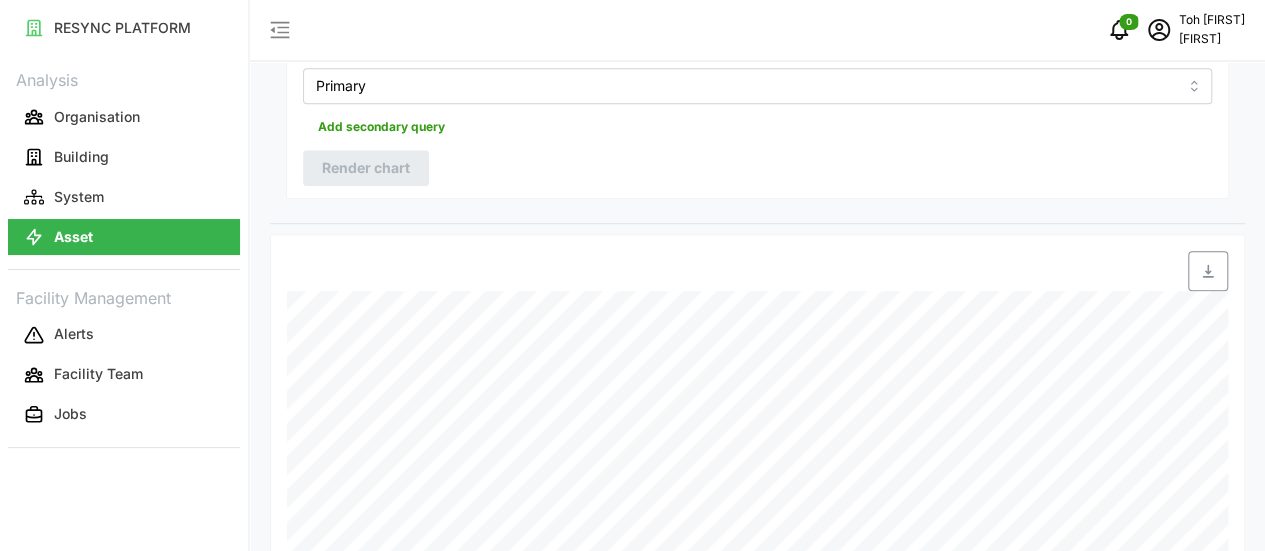 click at bounding box center [1208, 271] 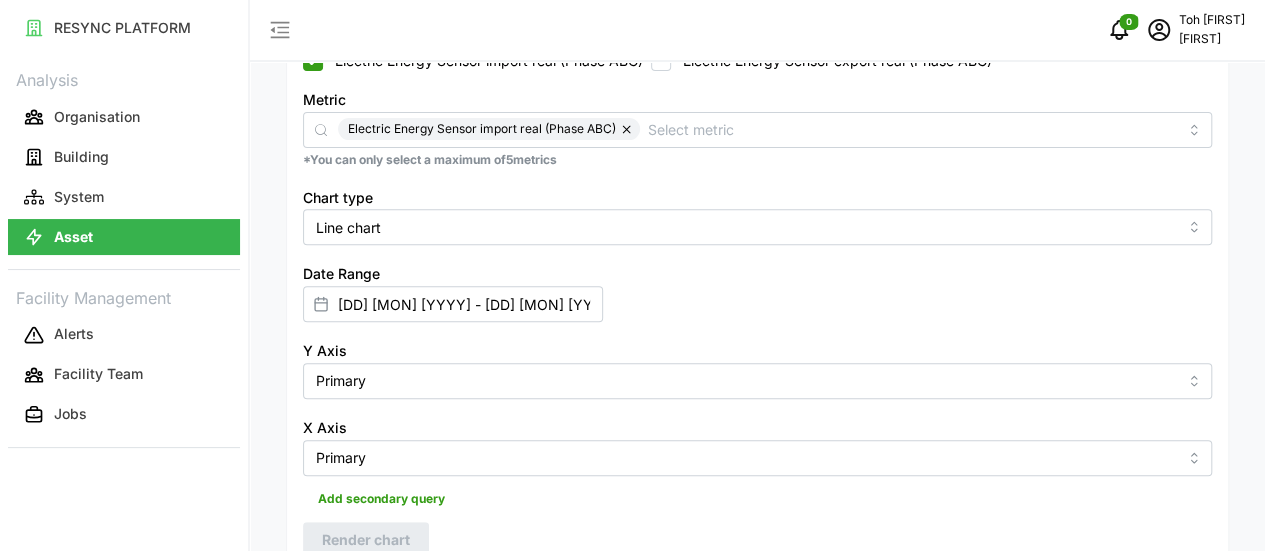 scroll, scrollTop: 297, scrollLeft: 0, axis: vertical 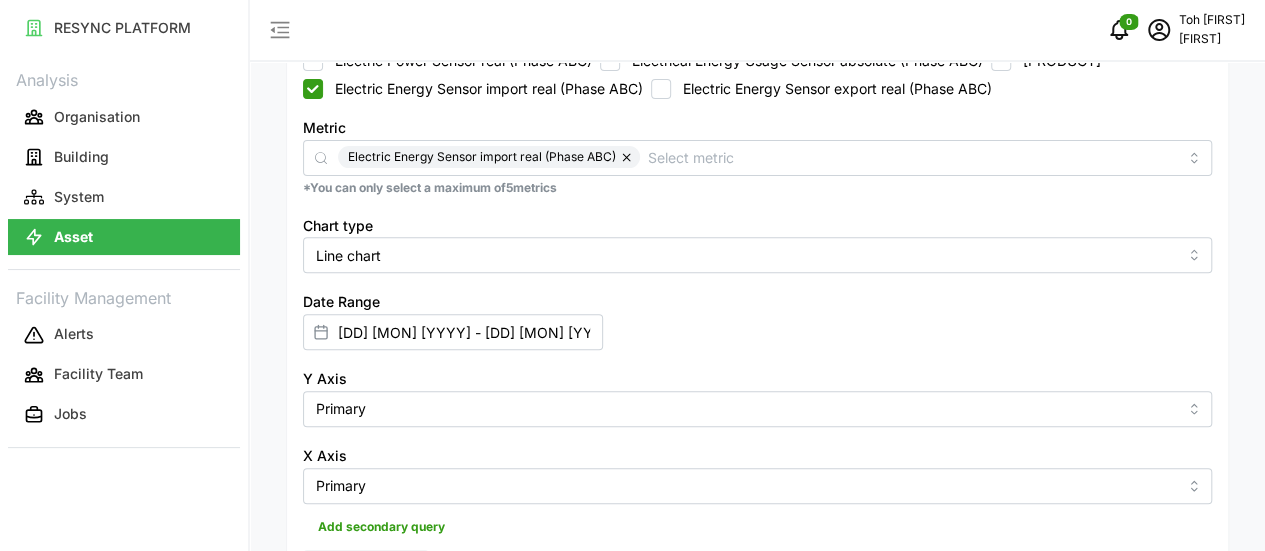click on "Electric Energy Sensor export real (Phase ABC)" at bounding box center [661, 89] 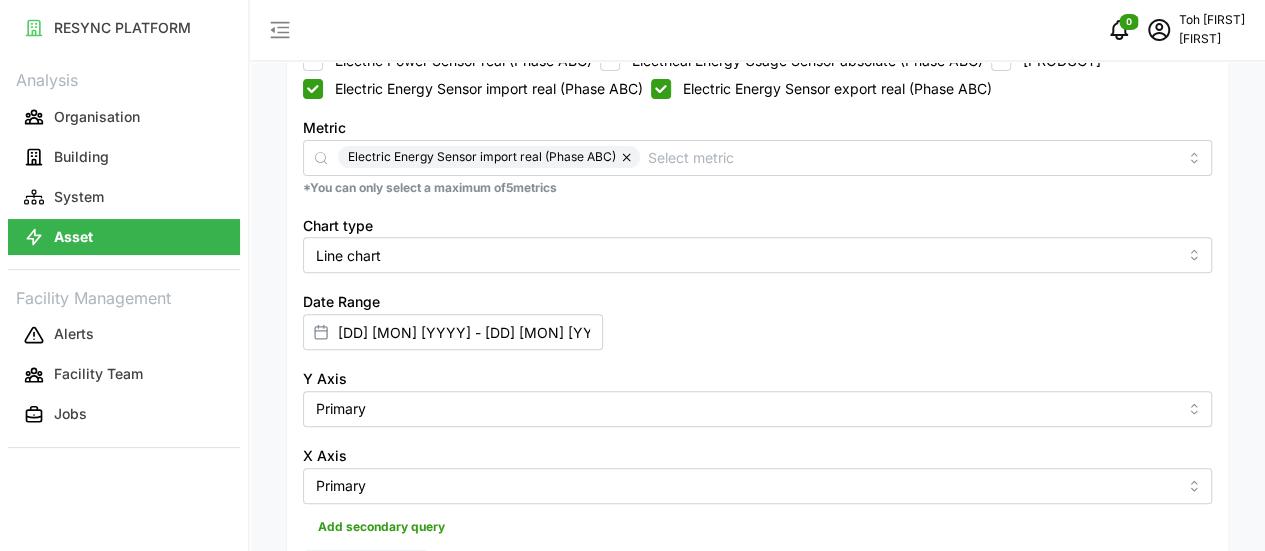 checkbox on "true" 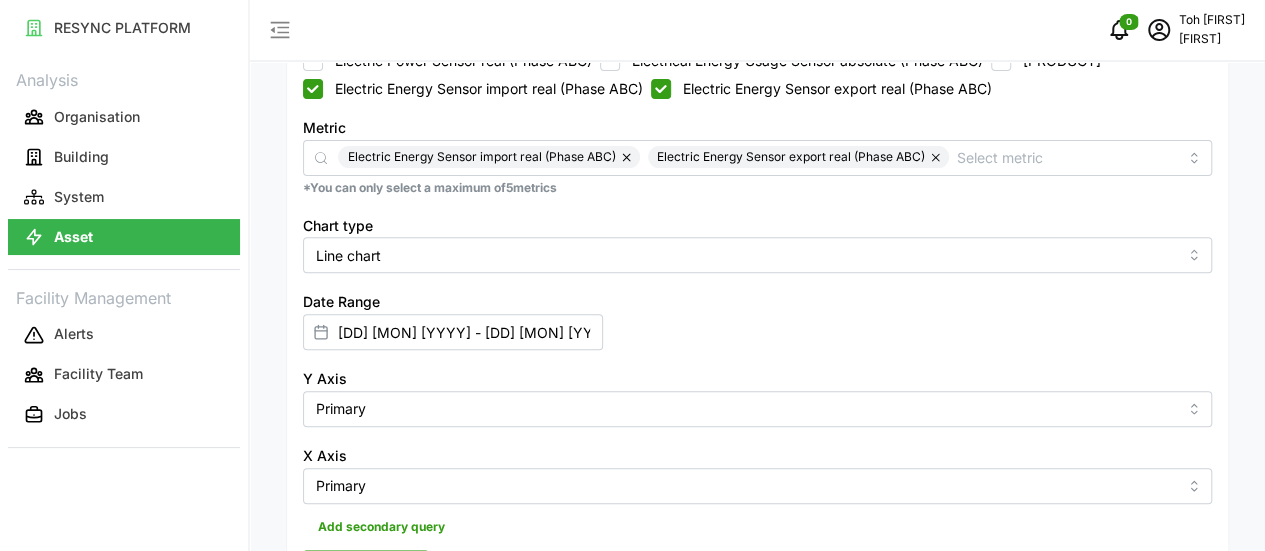 click on "Electric Energy Sensor import real (Phase ABC)" at bounding box center [313, 89] 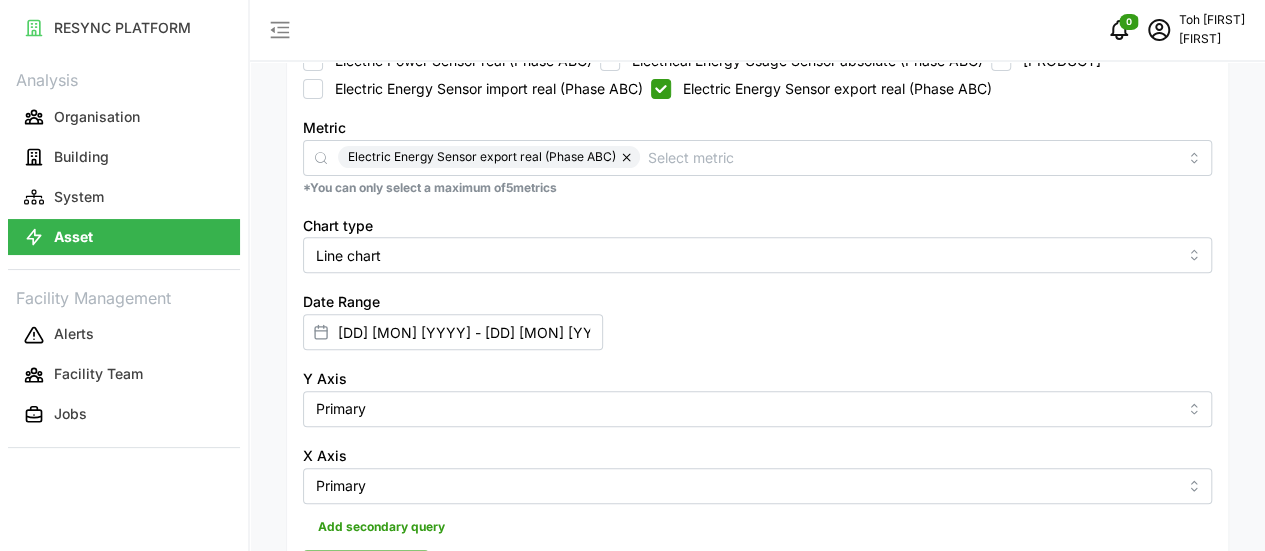 click on "Render chart" at bounding box center [366, 568] 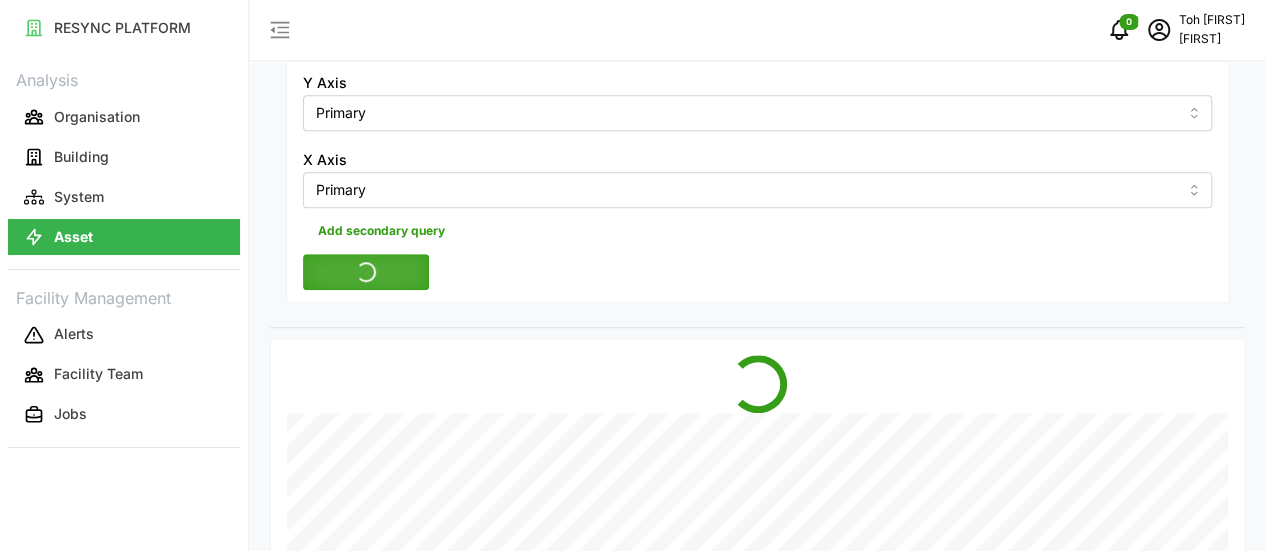 scroll, scrollTop: 597, scrollLeft: 0, axis: vertical 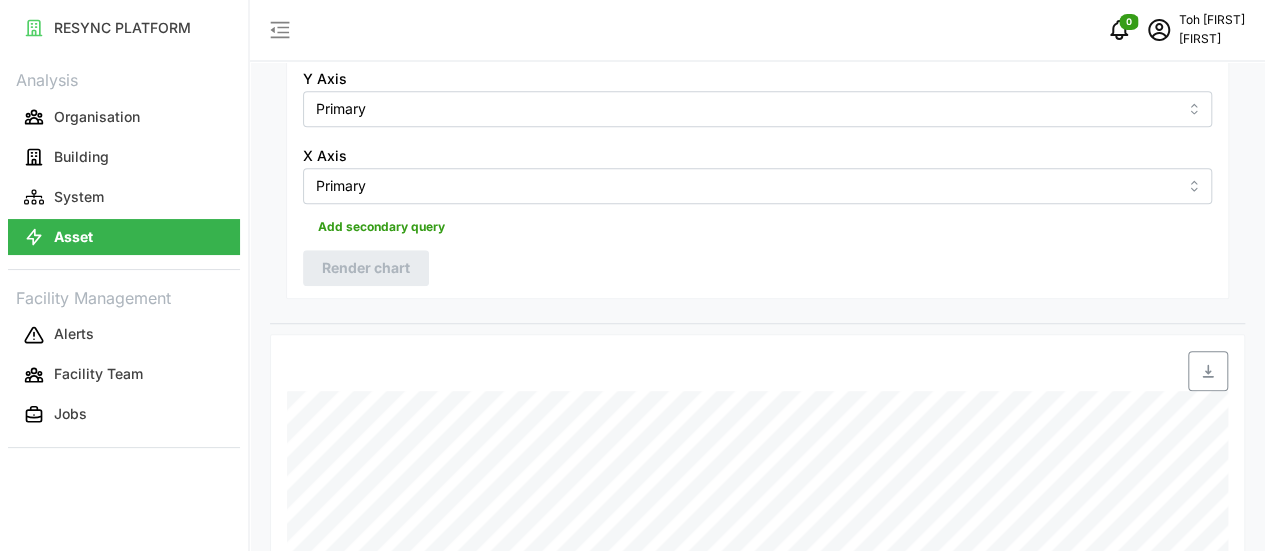 click 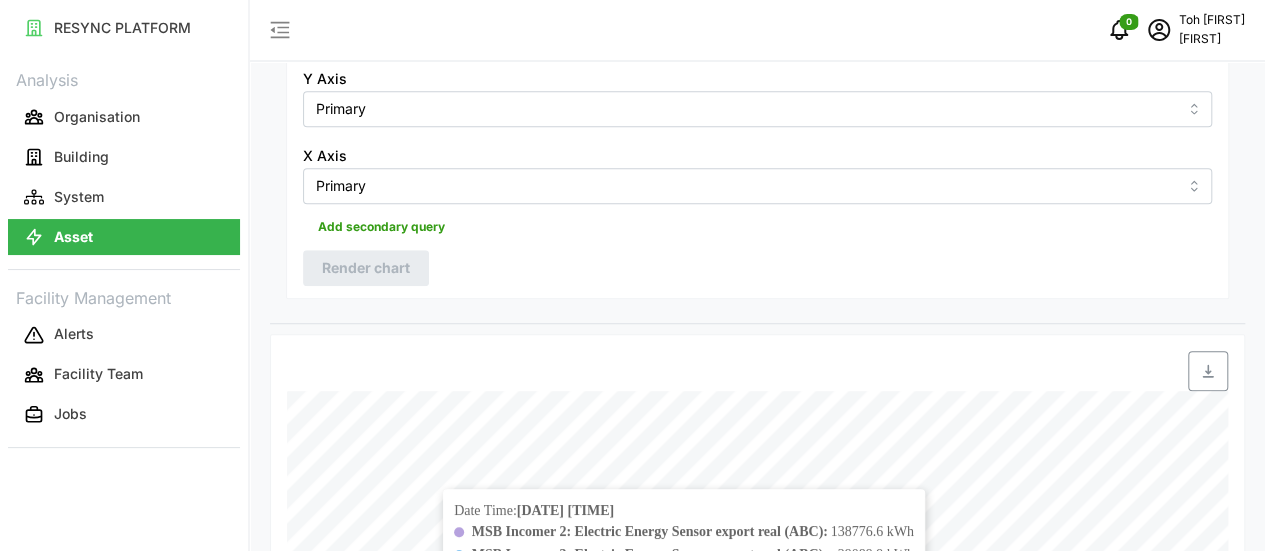 scroll, scrollTop: 197, scrollLeft: 0, axis: vertical 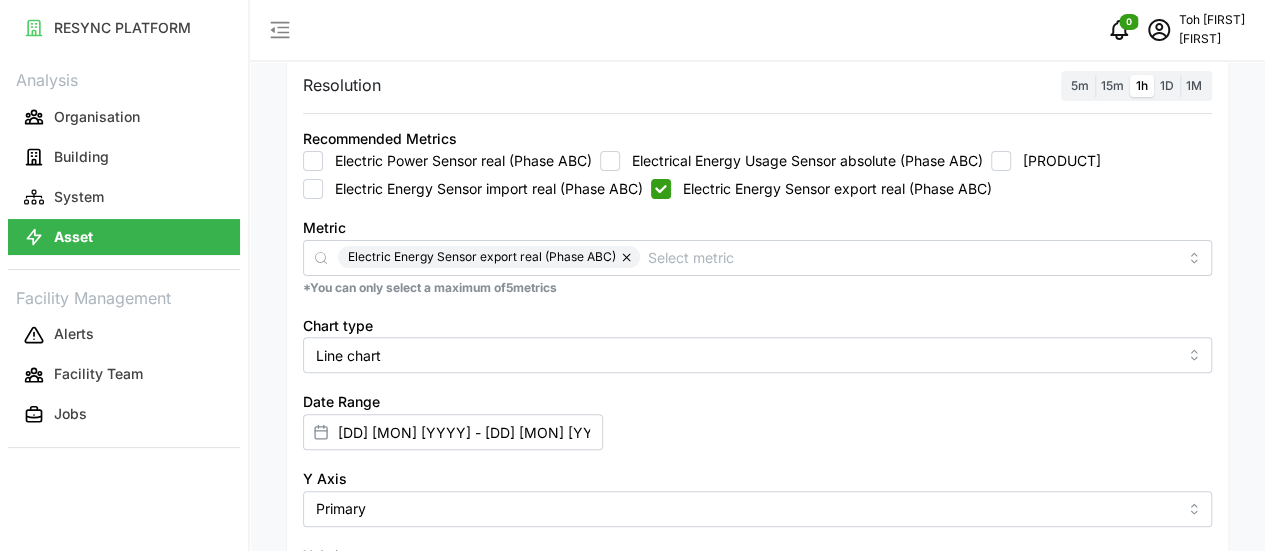 click on "Electric Energy Sensor import real (Phase ABC)" at bounding box center (483, 189) 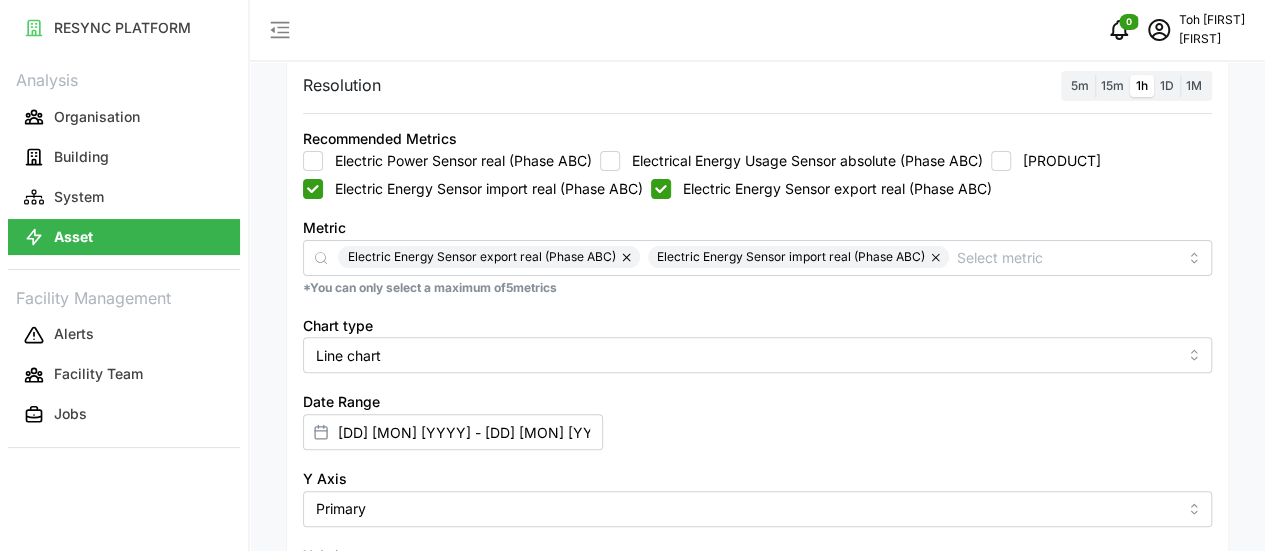 click on "Electric Energy Sensor import real (Phase ABC)" at bounding box center (313, 189) 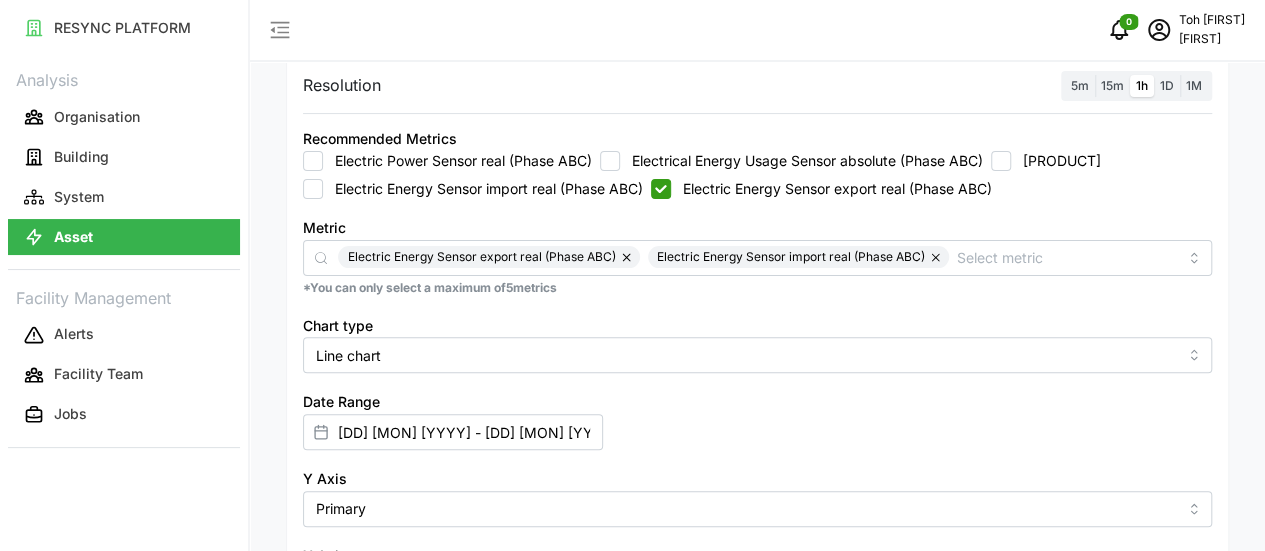 checkbox on "false" 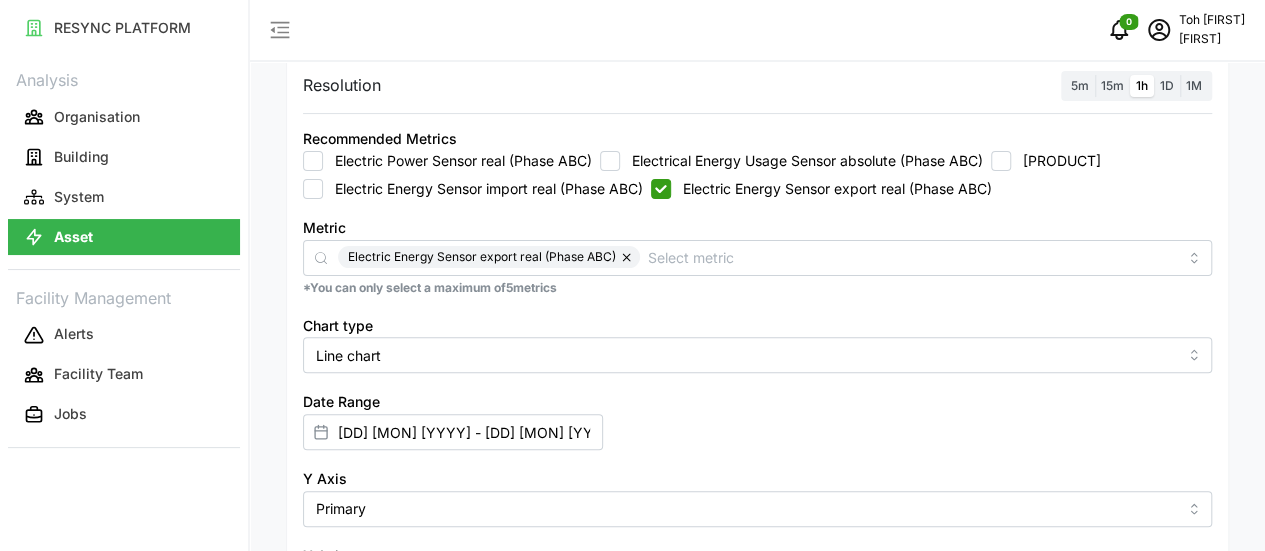 click on "Electric Energy Sensor export real (Phase ABC)" at bounding box center (661, 189) 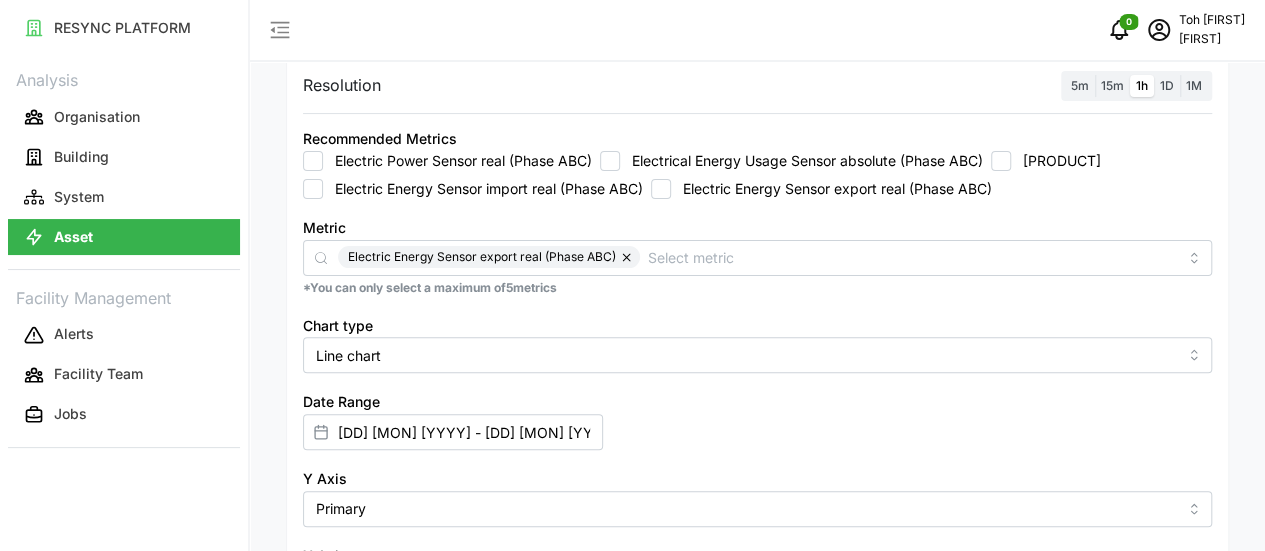 checkbox on "false" 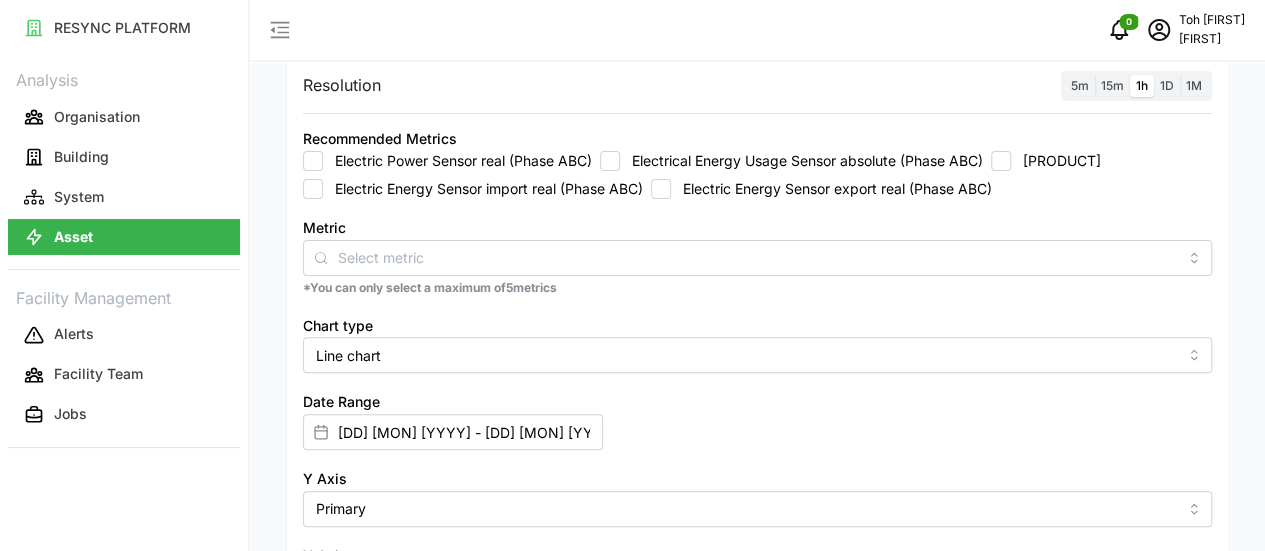 click on "Electric Power Sensor real (Phase ABC) Electrical Energy Usage Sensor absolute (Phase ABC) Power Factor Sensor real (Phase ABC) Electric Energy Sensor import real (Phase ABC) Electric Energy Sensor export real (Phase ABC)" at bounding box center (757, 175) 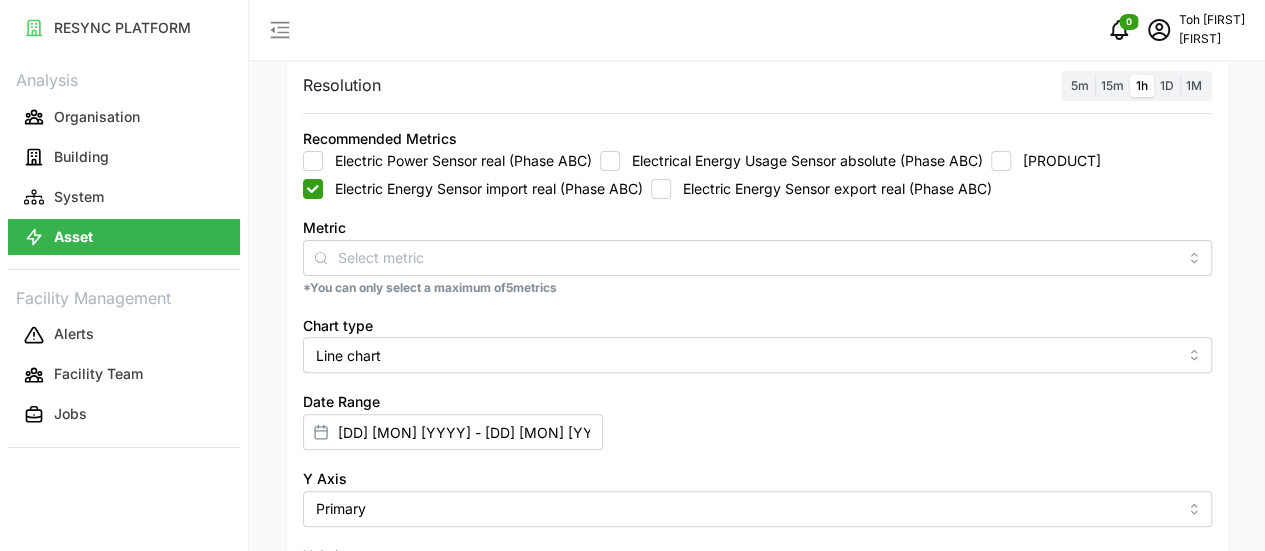 checkbox on "true" 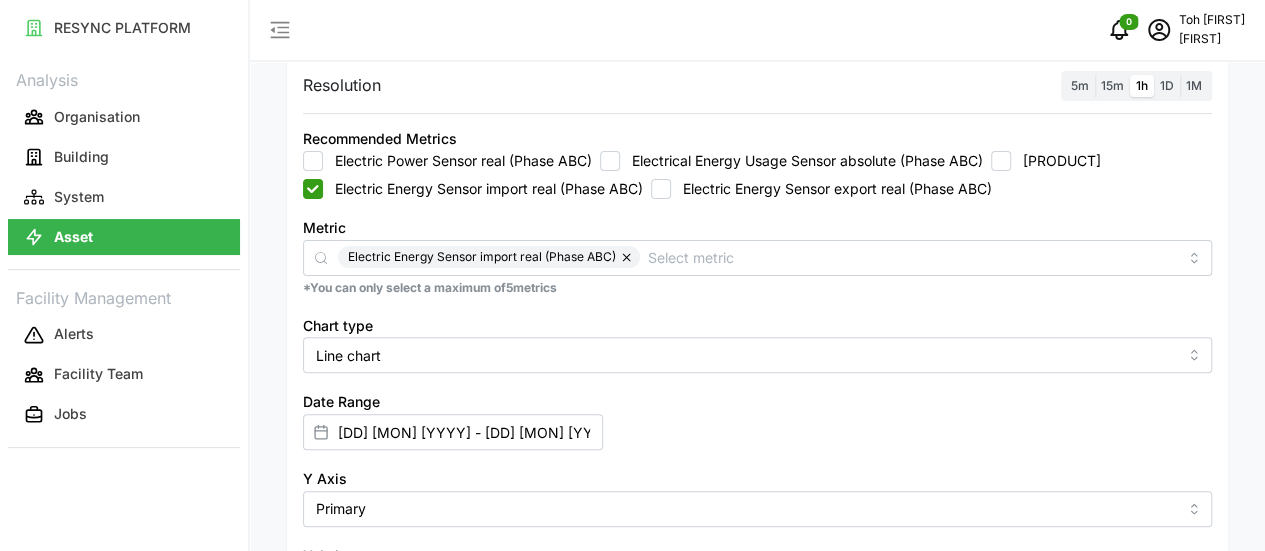 scroll, scrollTop: 497, scrollLeft: 0, axis: vertical 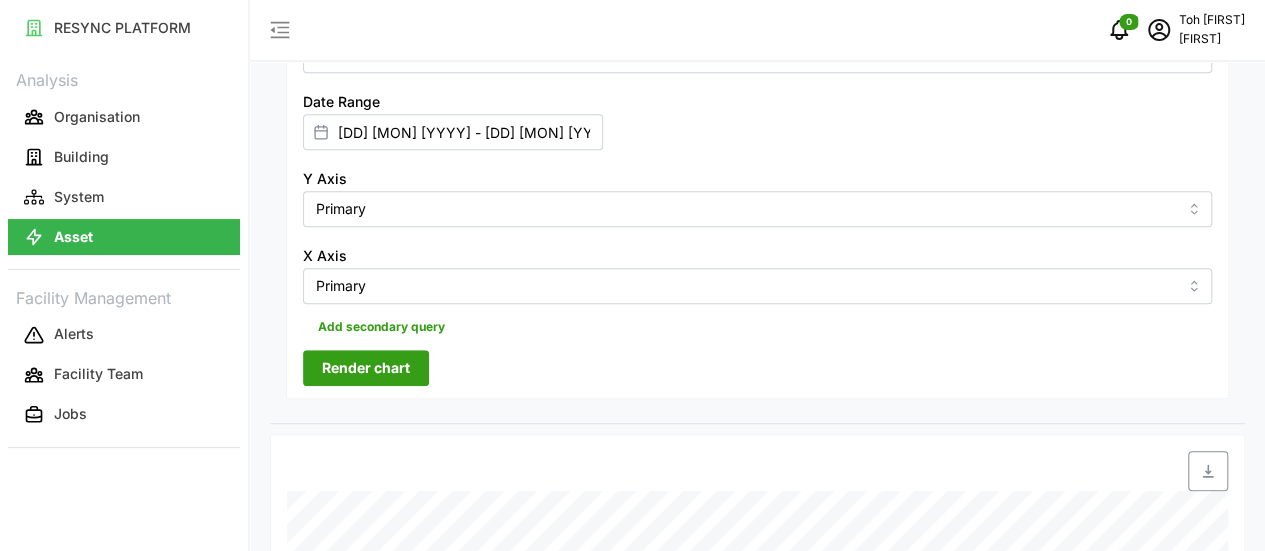 click on "Render chart" at bounding box center [366, 368] 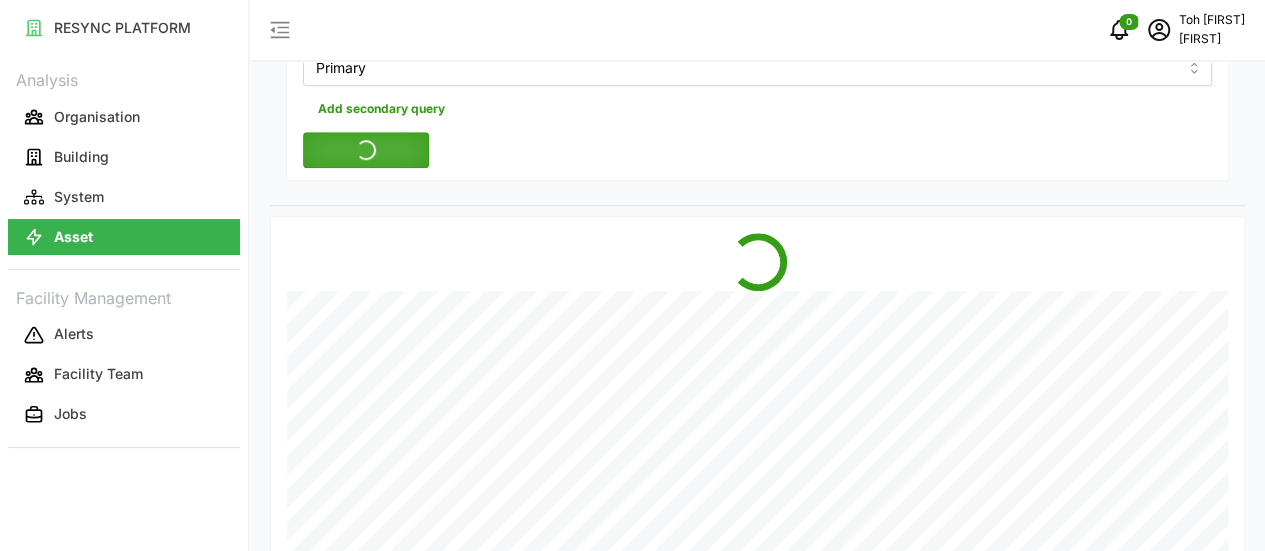 scroll, scrollTop: 515, scrollLeft: 0, axis: vertical 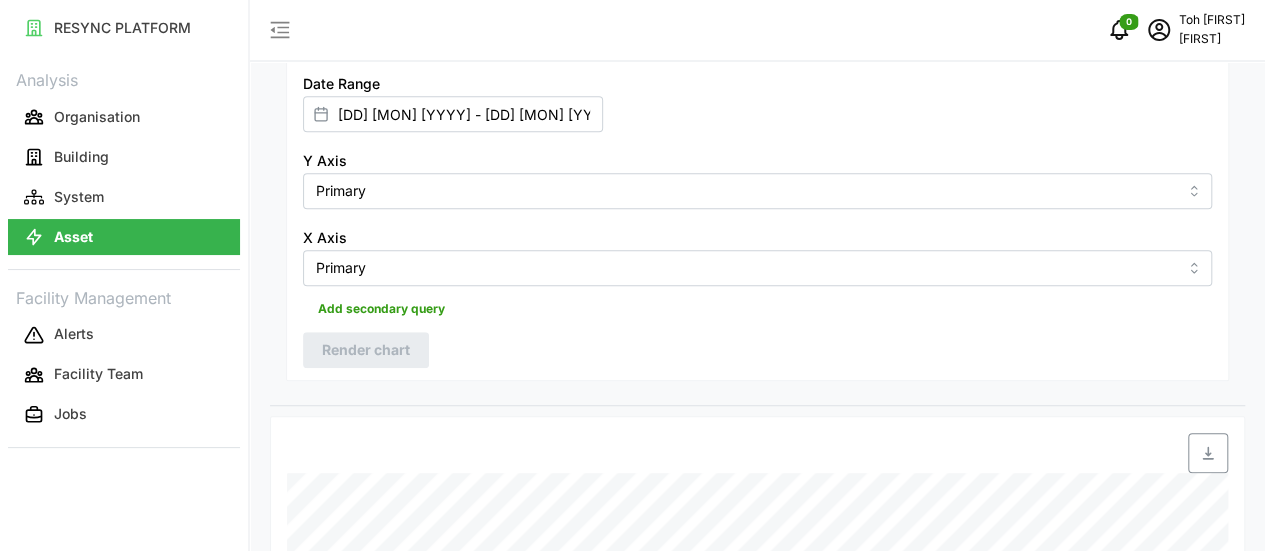 click at bounding box center [1208, 453] 